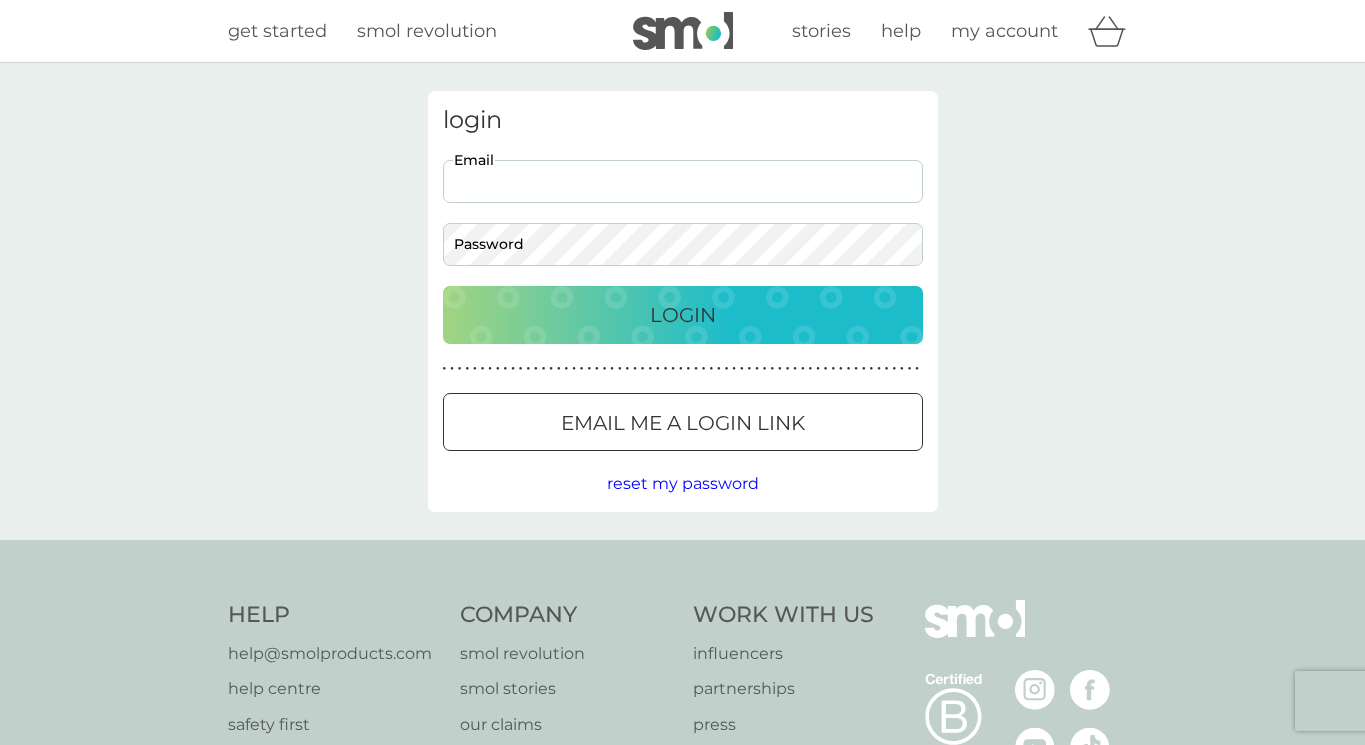 scroll, scrollTop: 0, scrollLeft: 0, axis: both 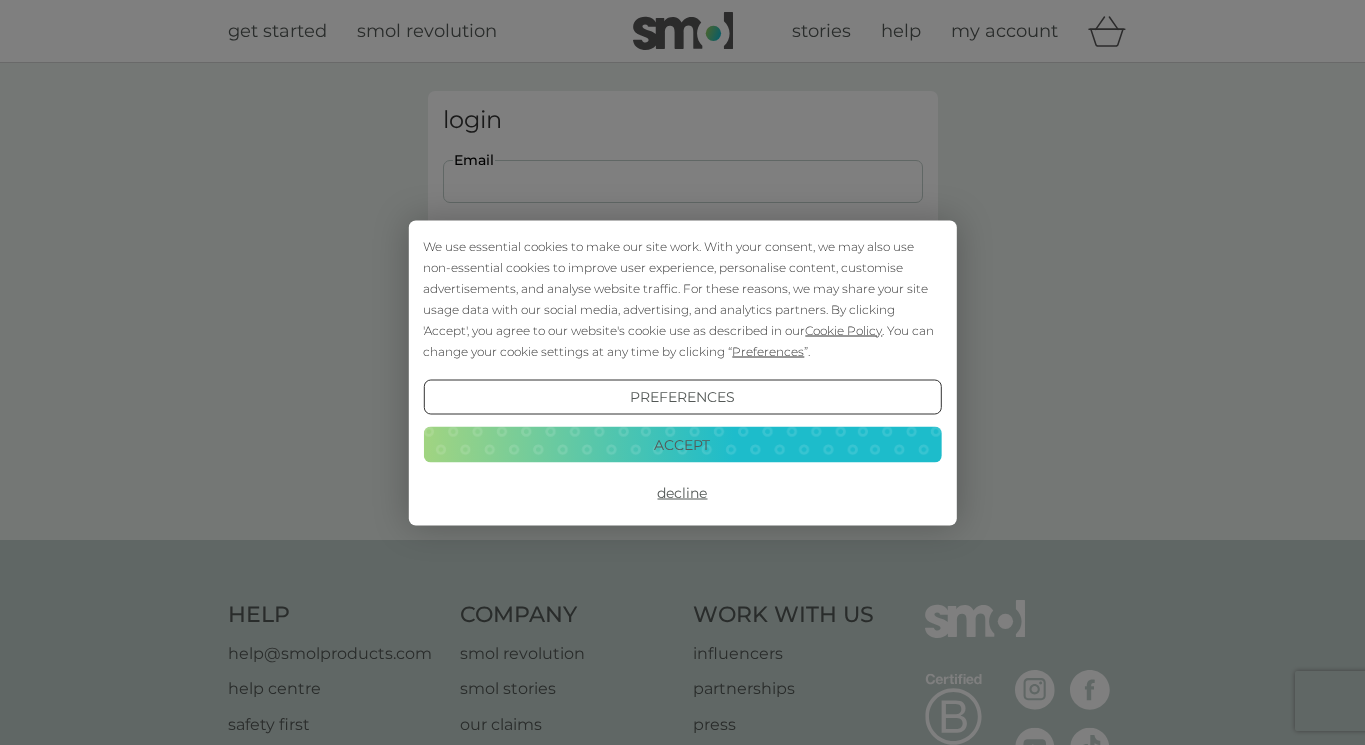 type on "[USERNAME]@example.com" 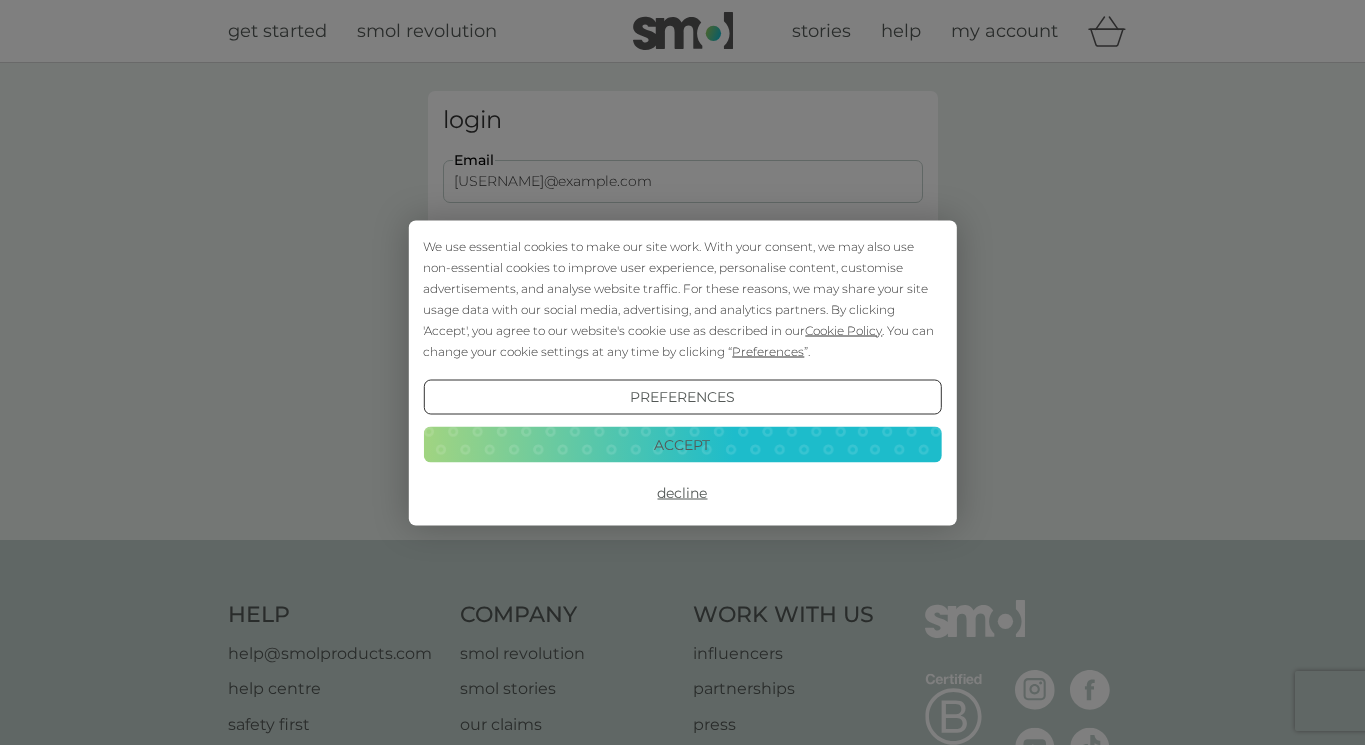click on "Login" at bounding box center [683, 315] 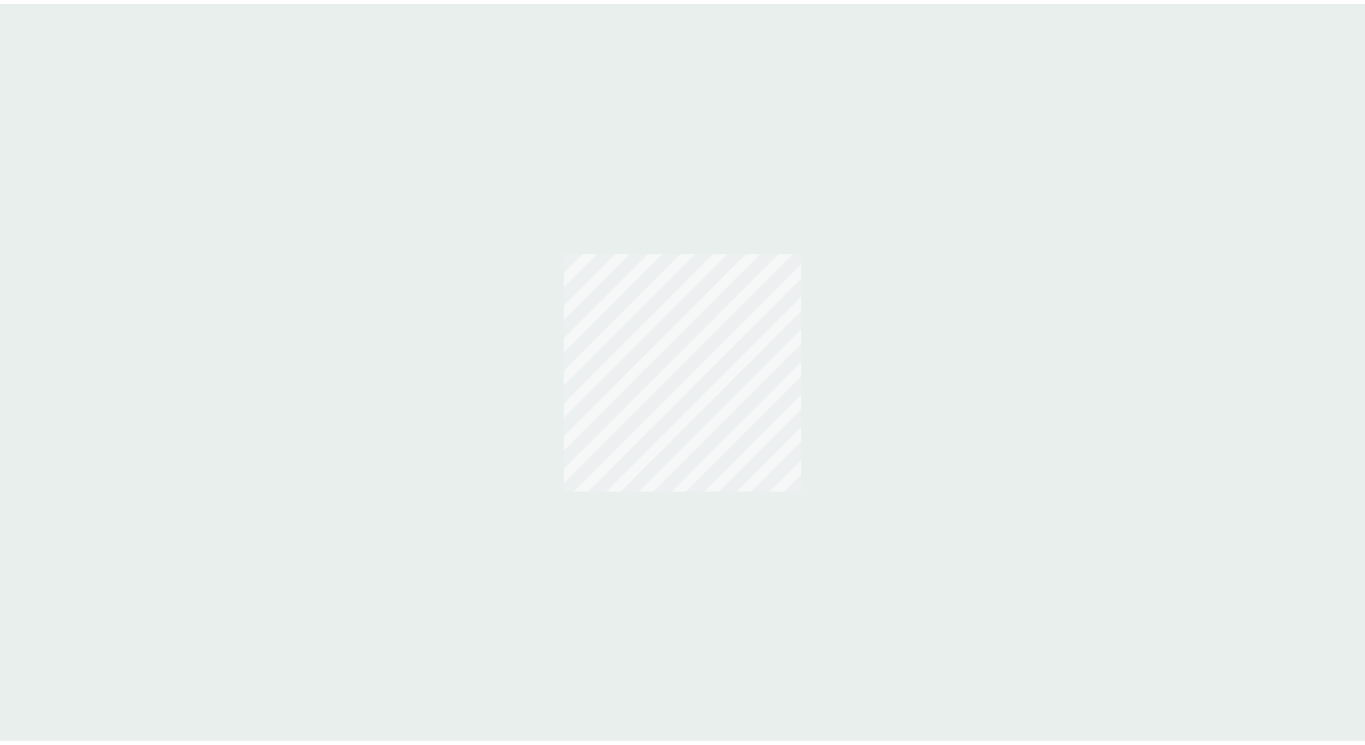 scroll, scrollTop: 0, scrollLeft: 0, axis: both 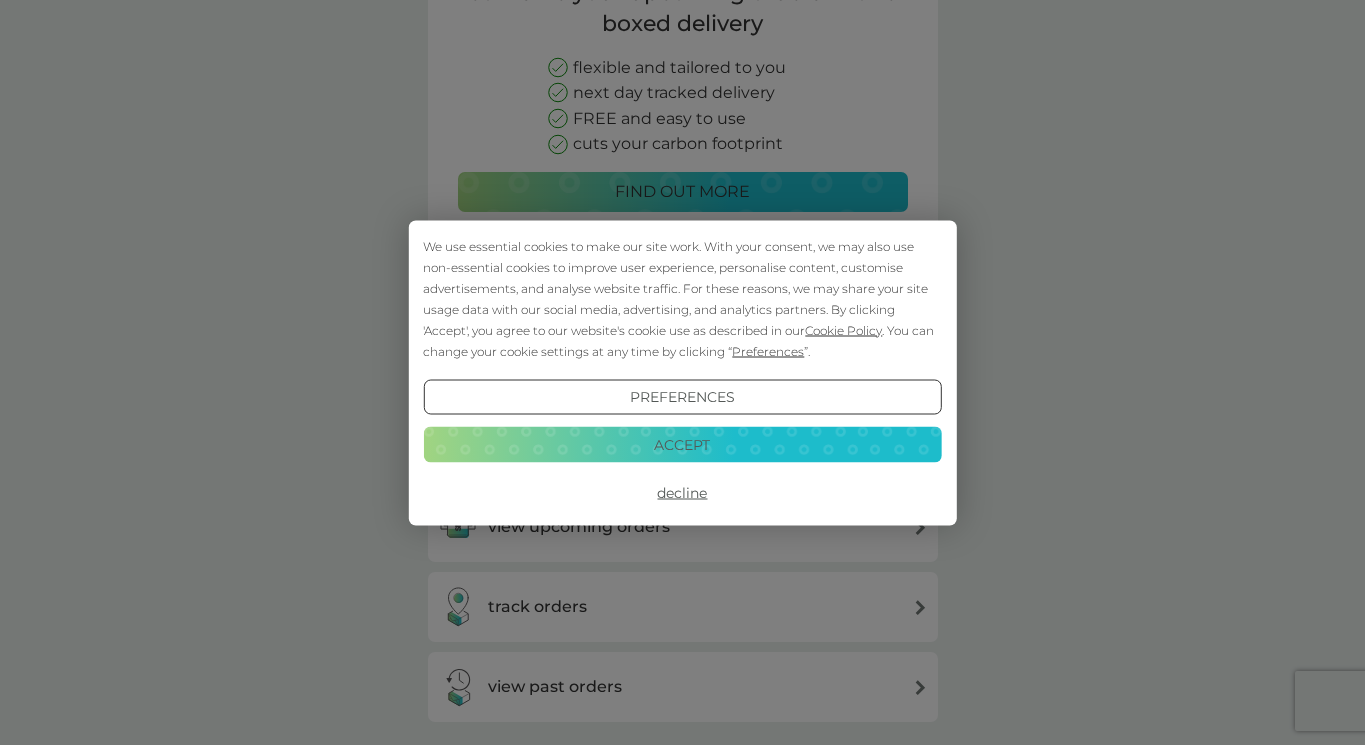 click on "Accept" at bounding box center [682, 445] 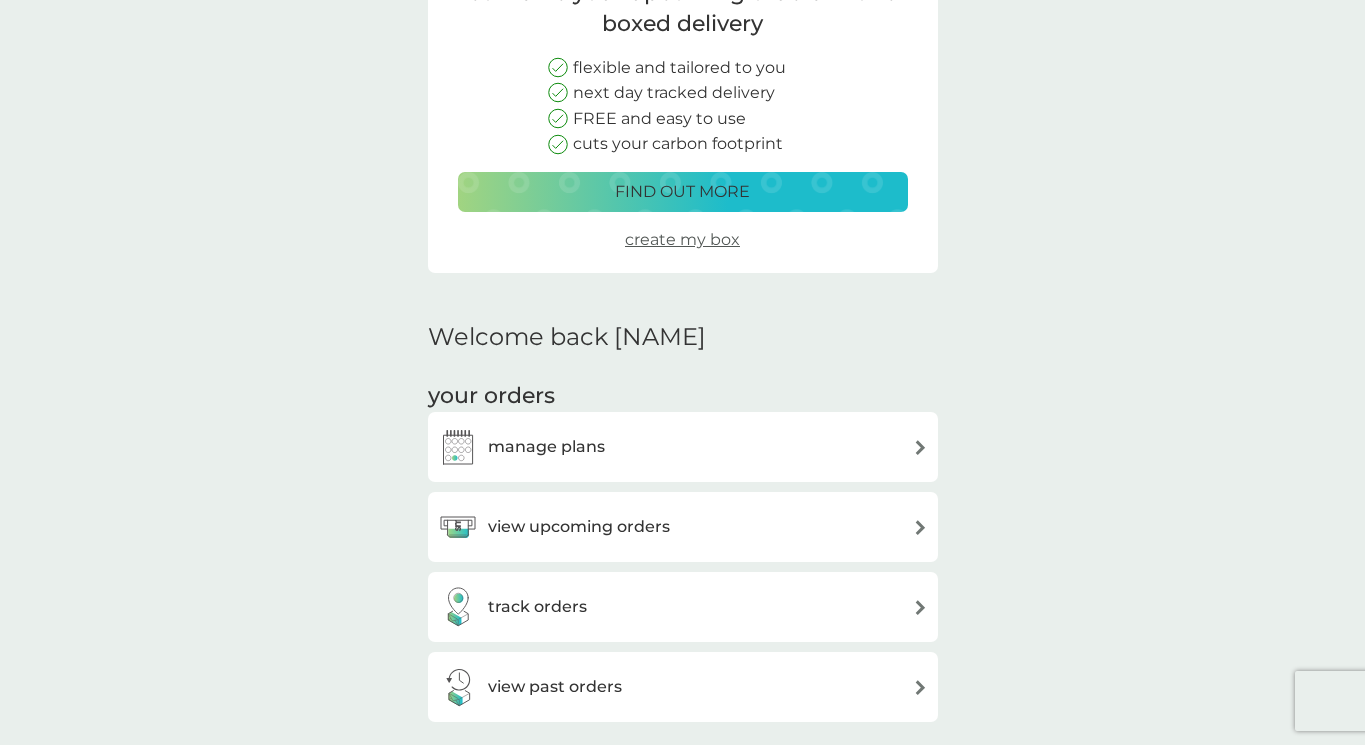 click on "view upcoming orders" at bounding box center [579, 527] 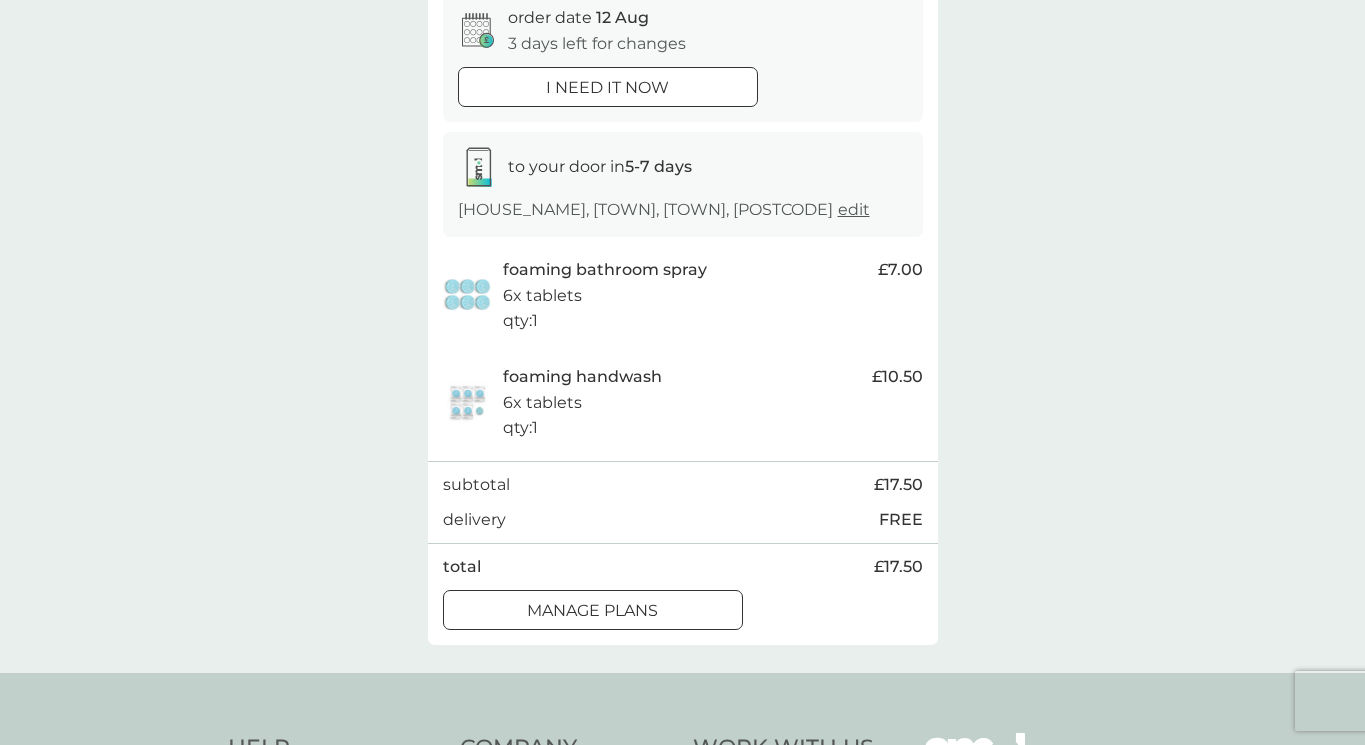 scroll, scrollTop: 211, scrollLeft: 0, axis: vertical 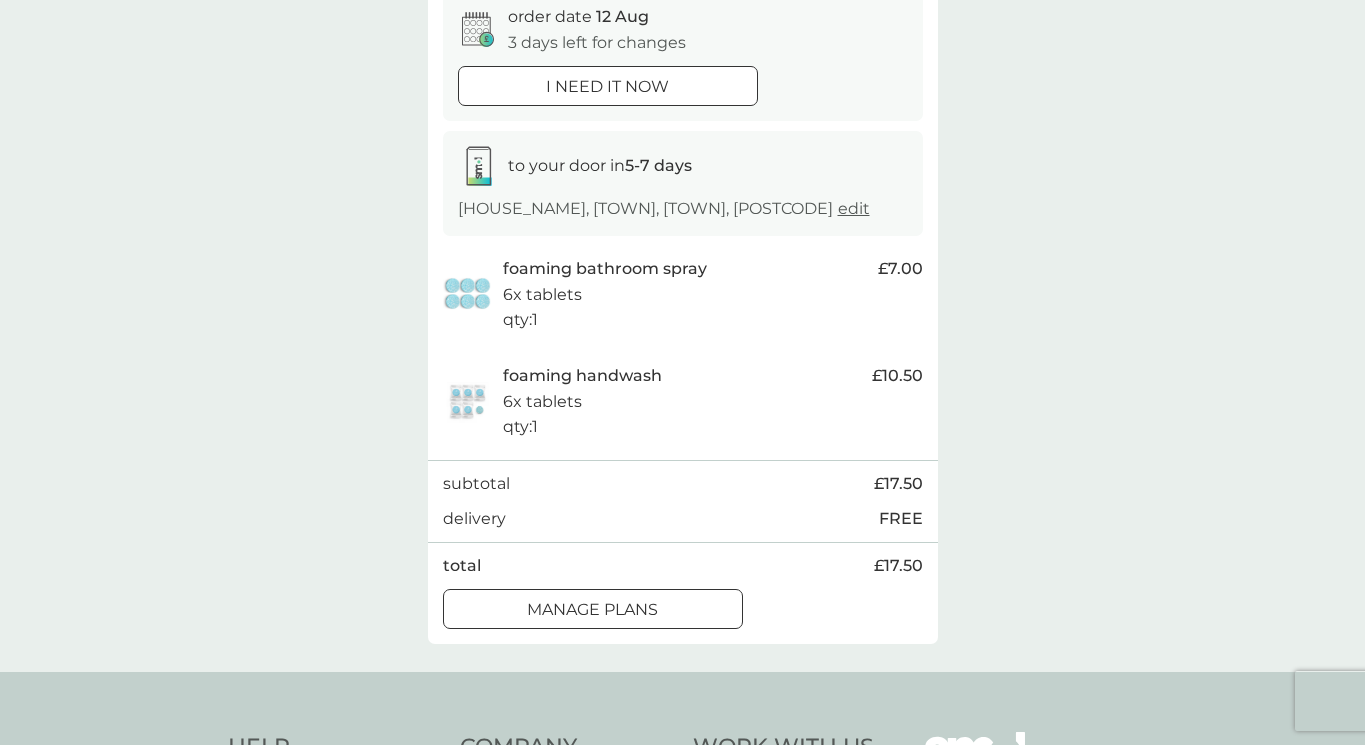 click at bounding box center (593, 609) 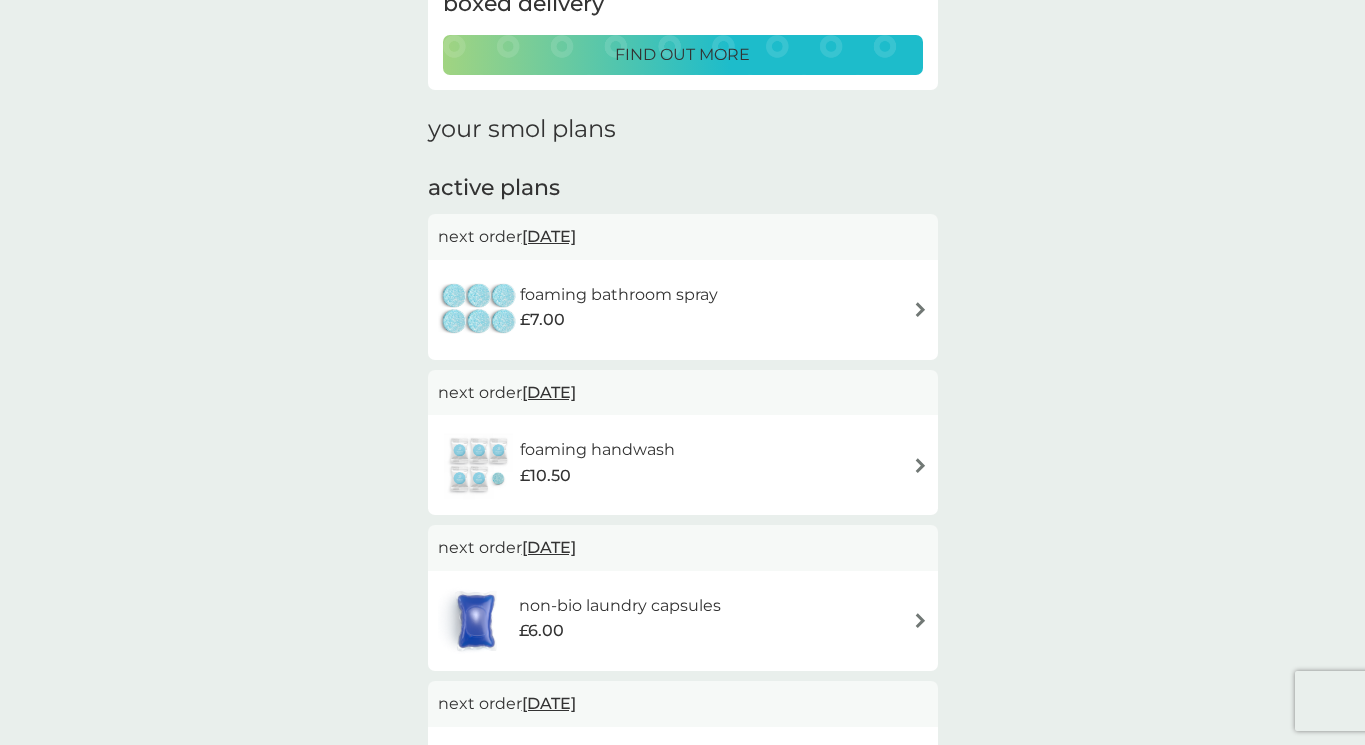 scroll, scrollTop: 204, scrollLeft: 0, axis: vertical 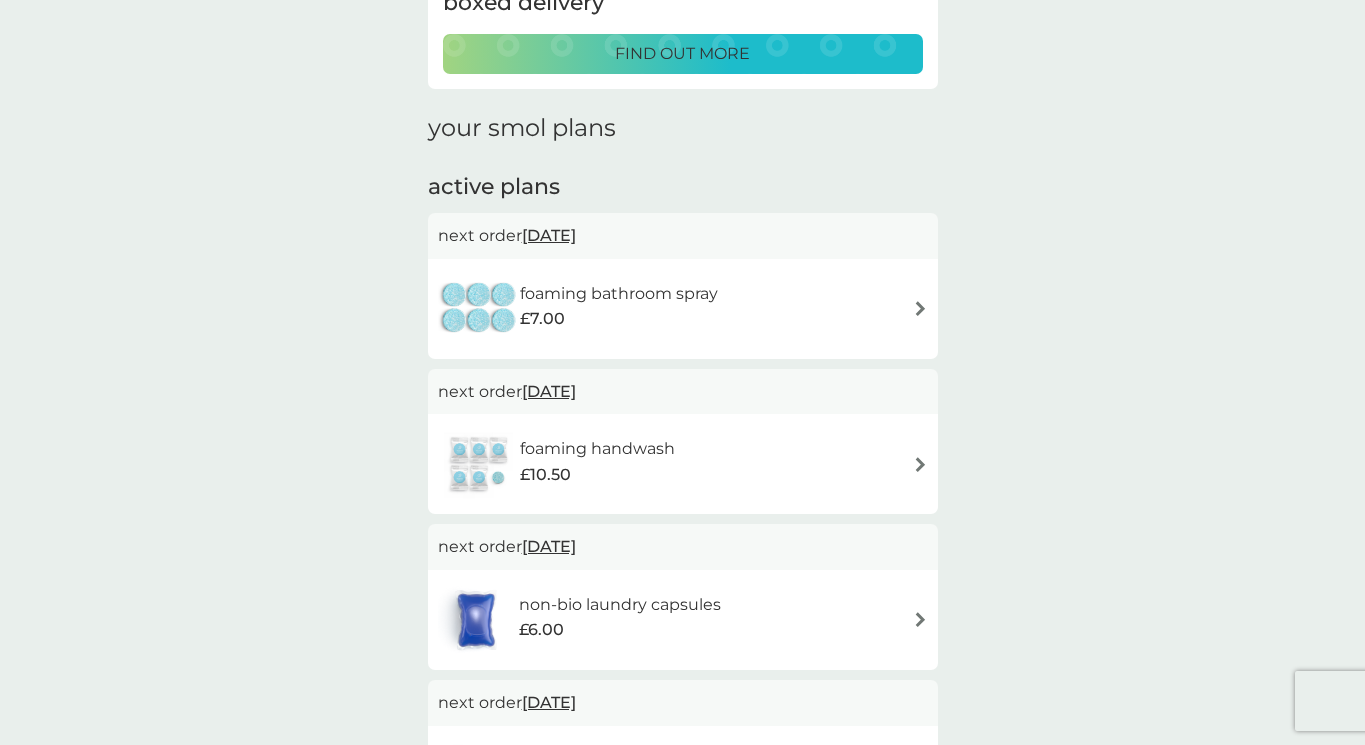 click at bounding box center [479, 309] 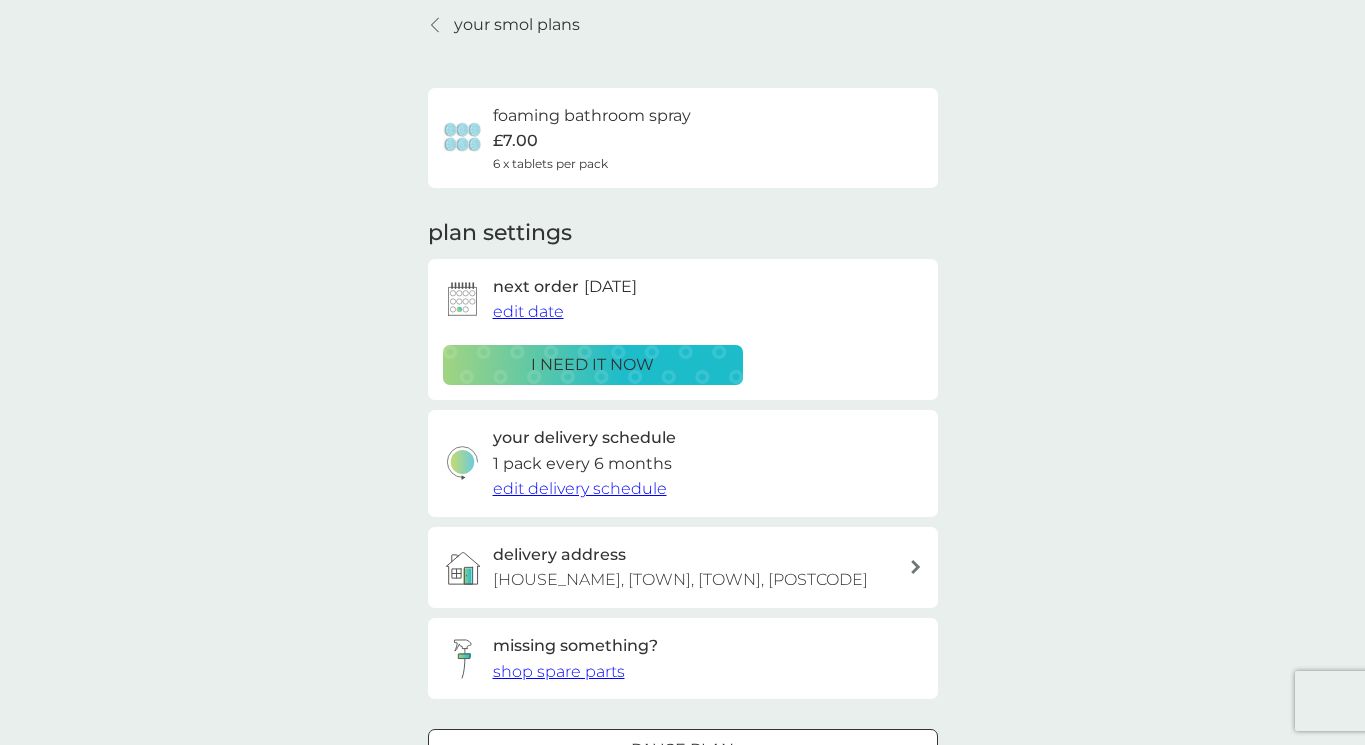 scroll, scrollTop: 94, scrollLeft: 0, axis: vertical 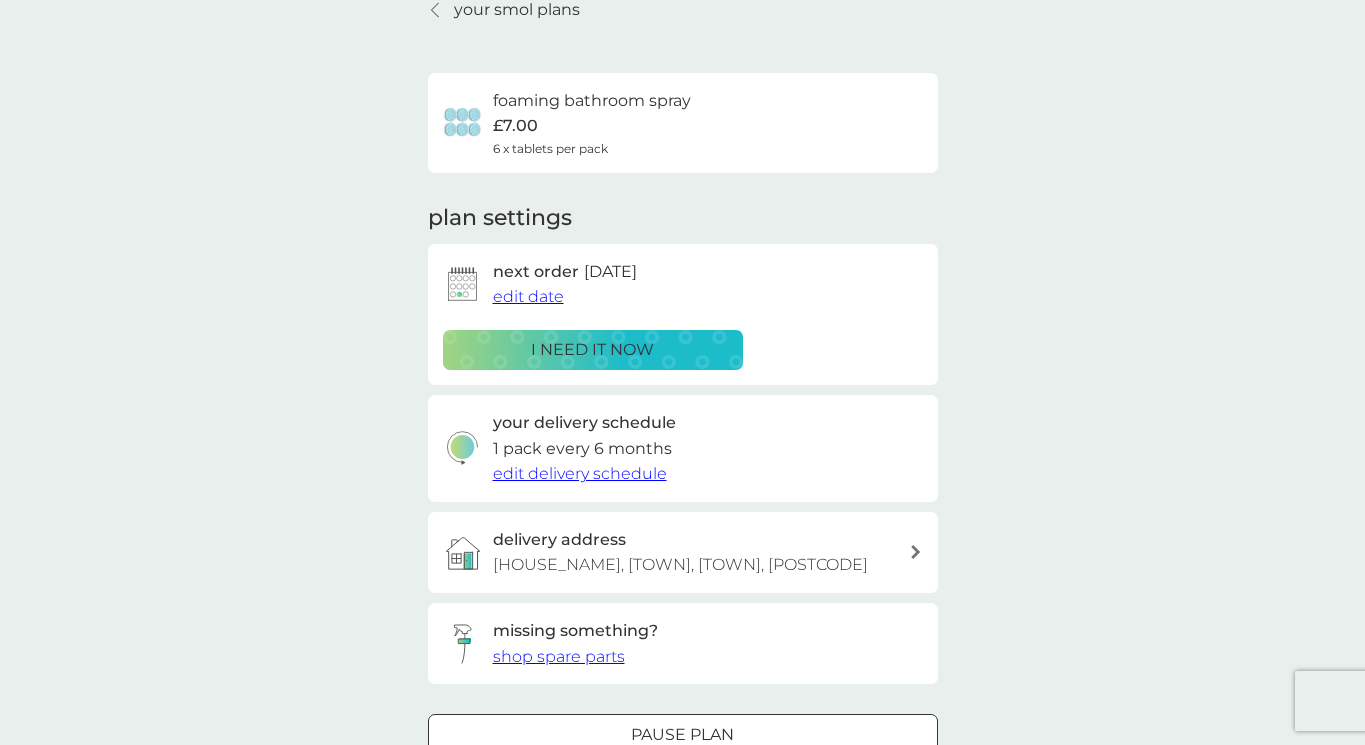 click on "edit date" at bounding box center [528, 296] 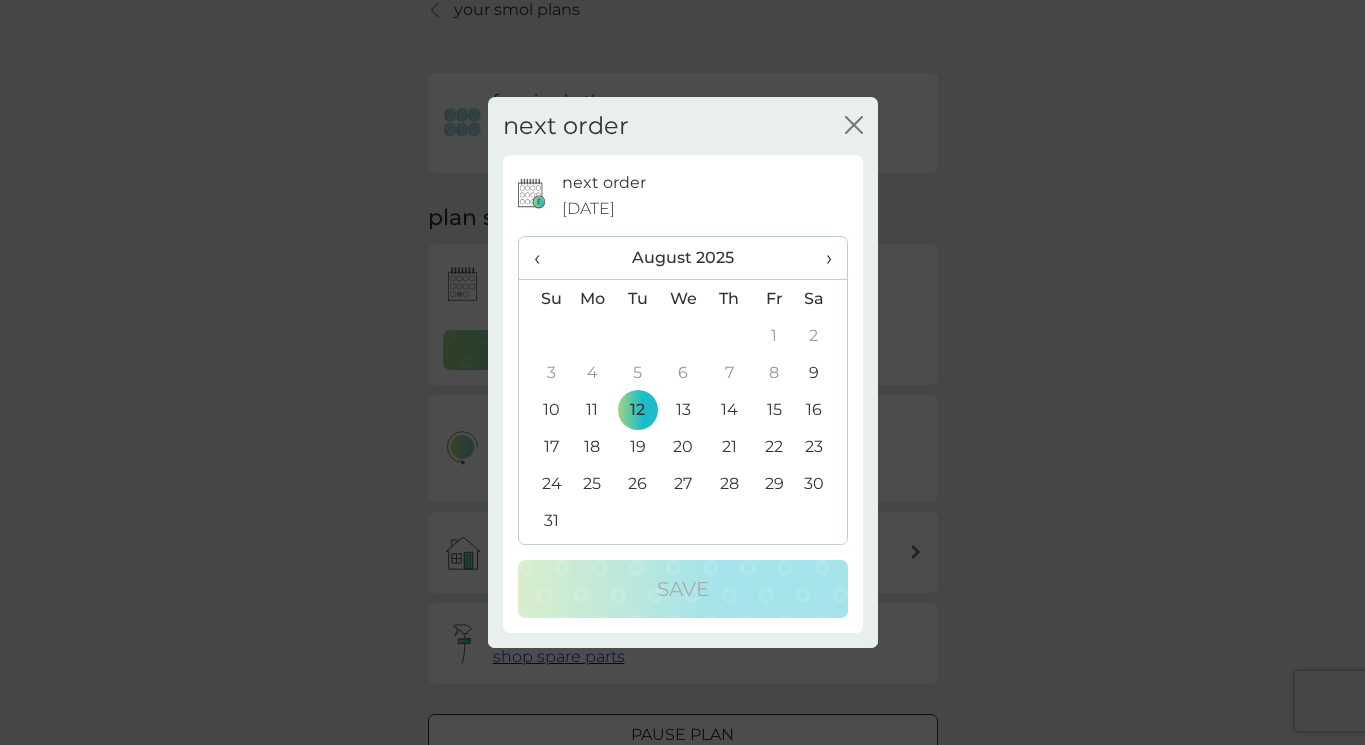 click on "›" at bounding box center (821, 258) 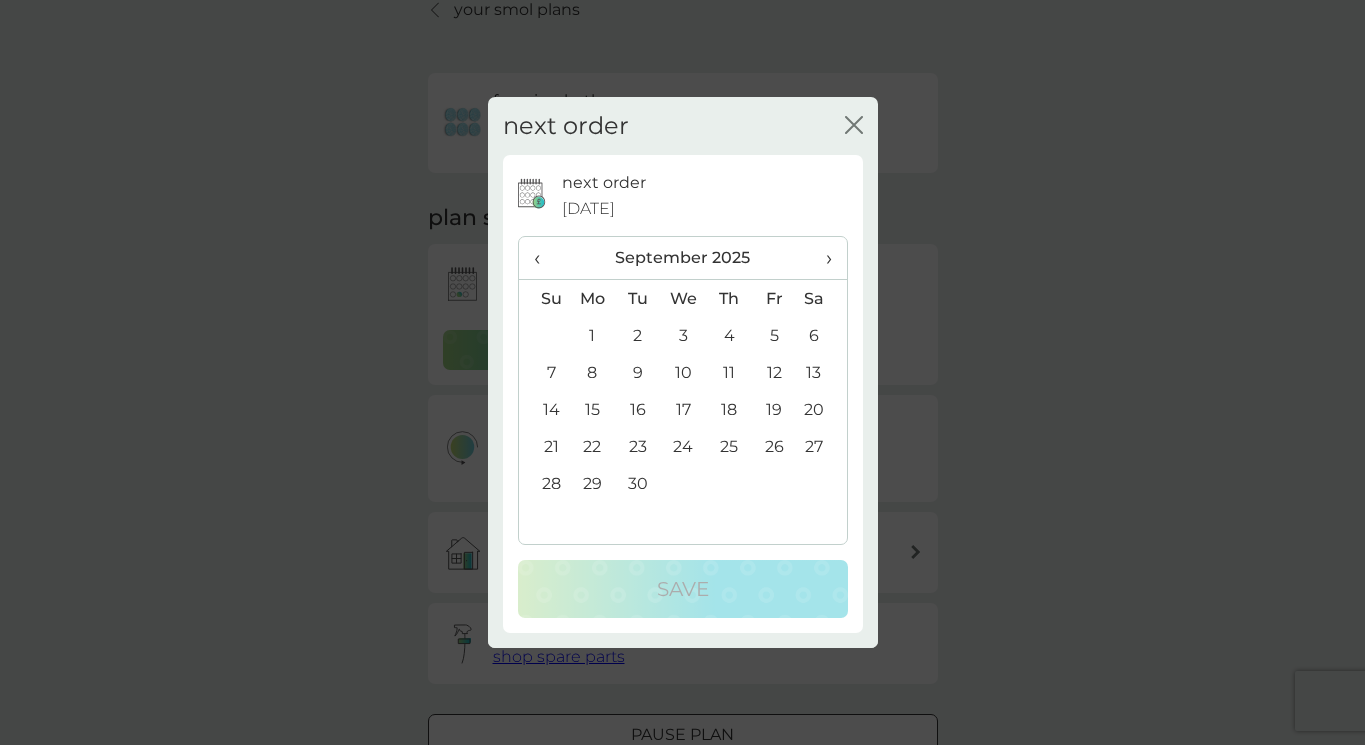 click on "16" at bounding box center [637, 409] 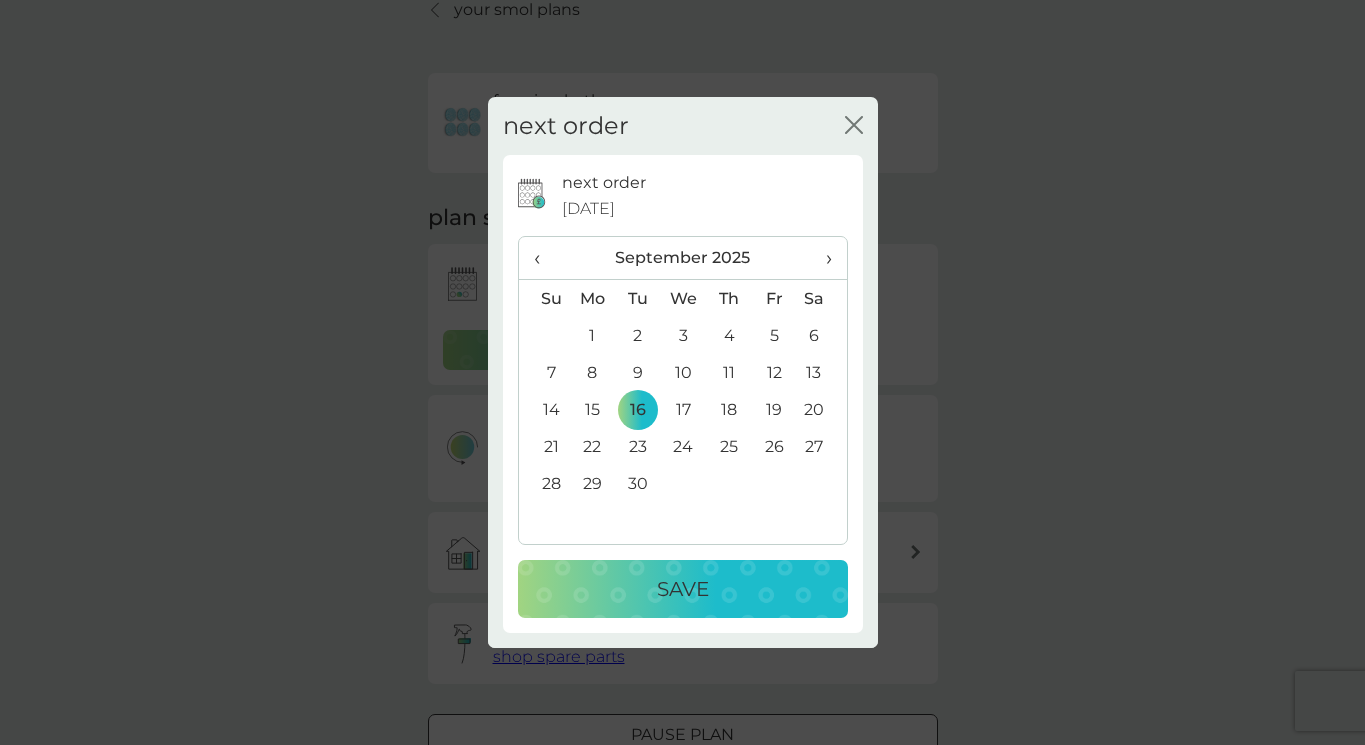 click on "Save" at bounding box center [683, 589] 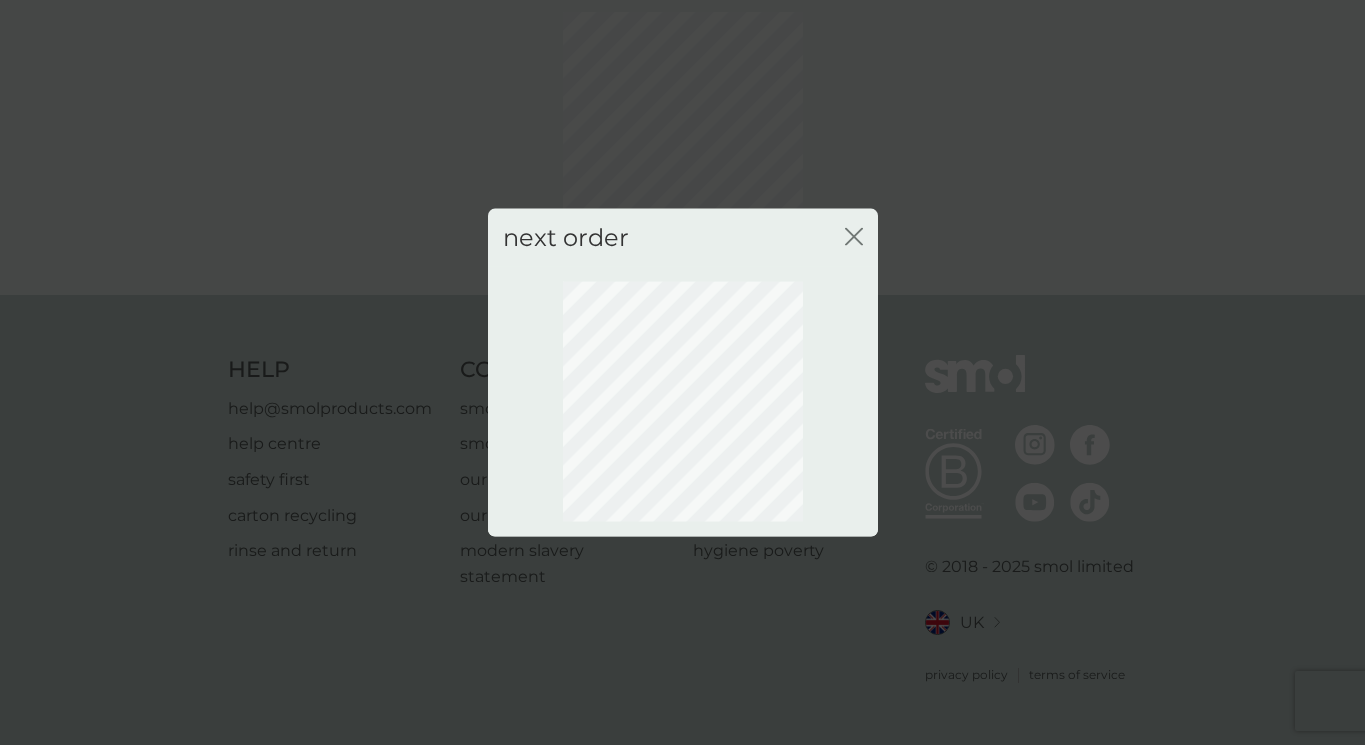 scroll, scrollTop: 92, scrollLeft: 0, axis: vertical 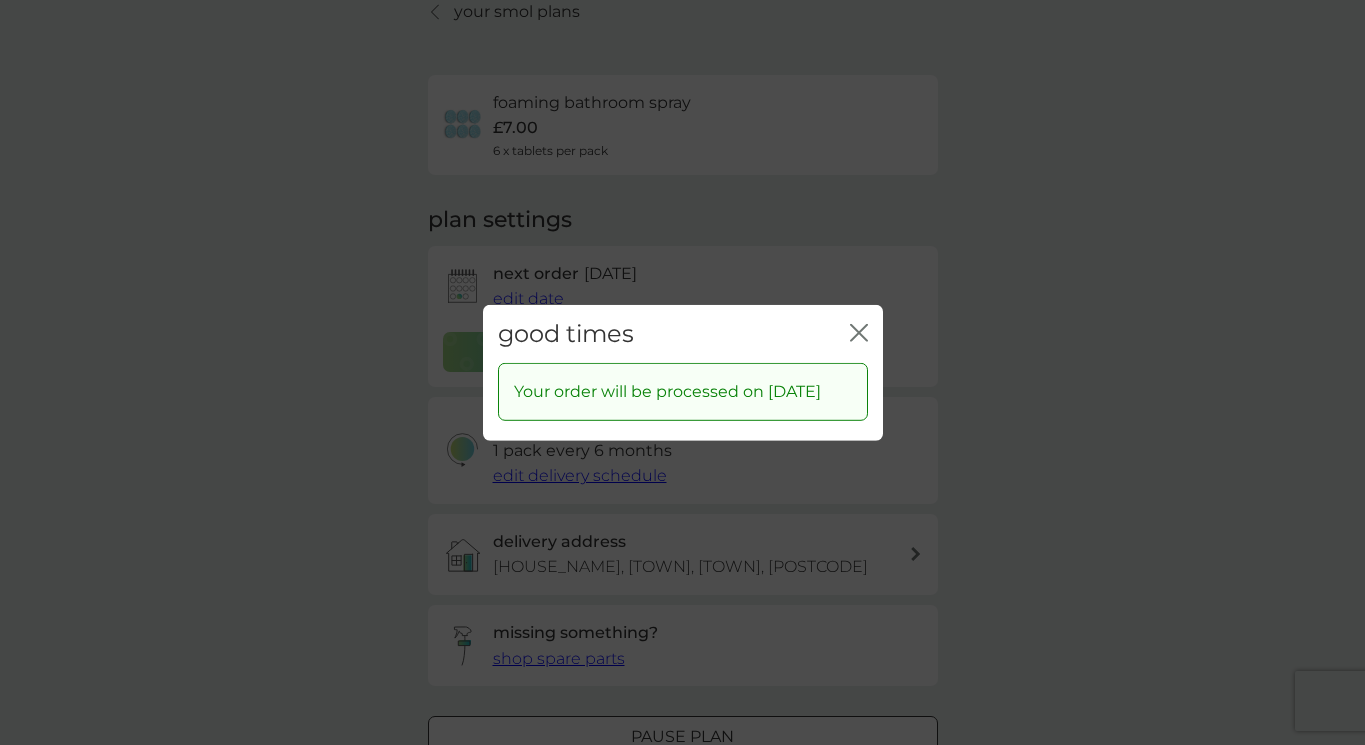 click 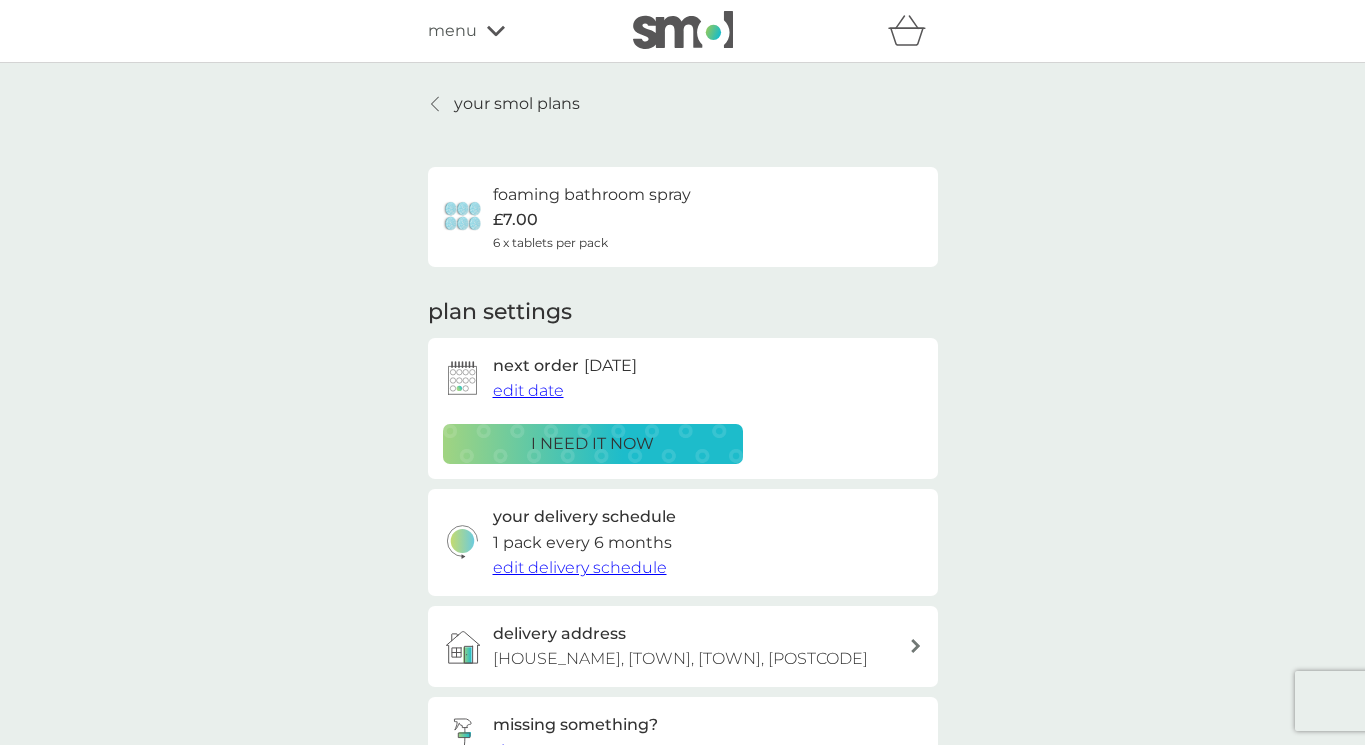 scroll, scrollTop: 0, scrollLeft: 0, axis: both 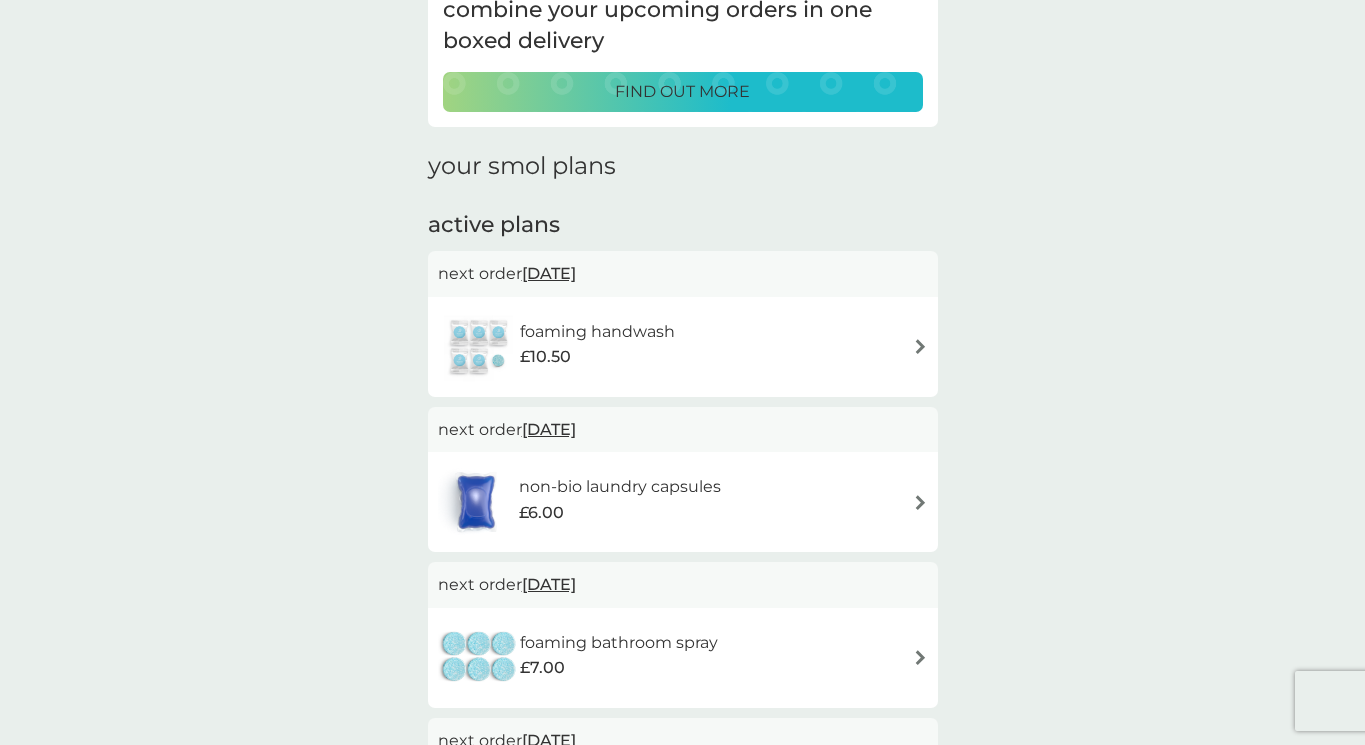 click on "foaming handwash" at bounding box center [597, 332] 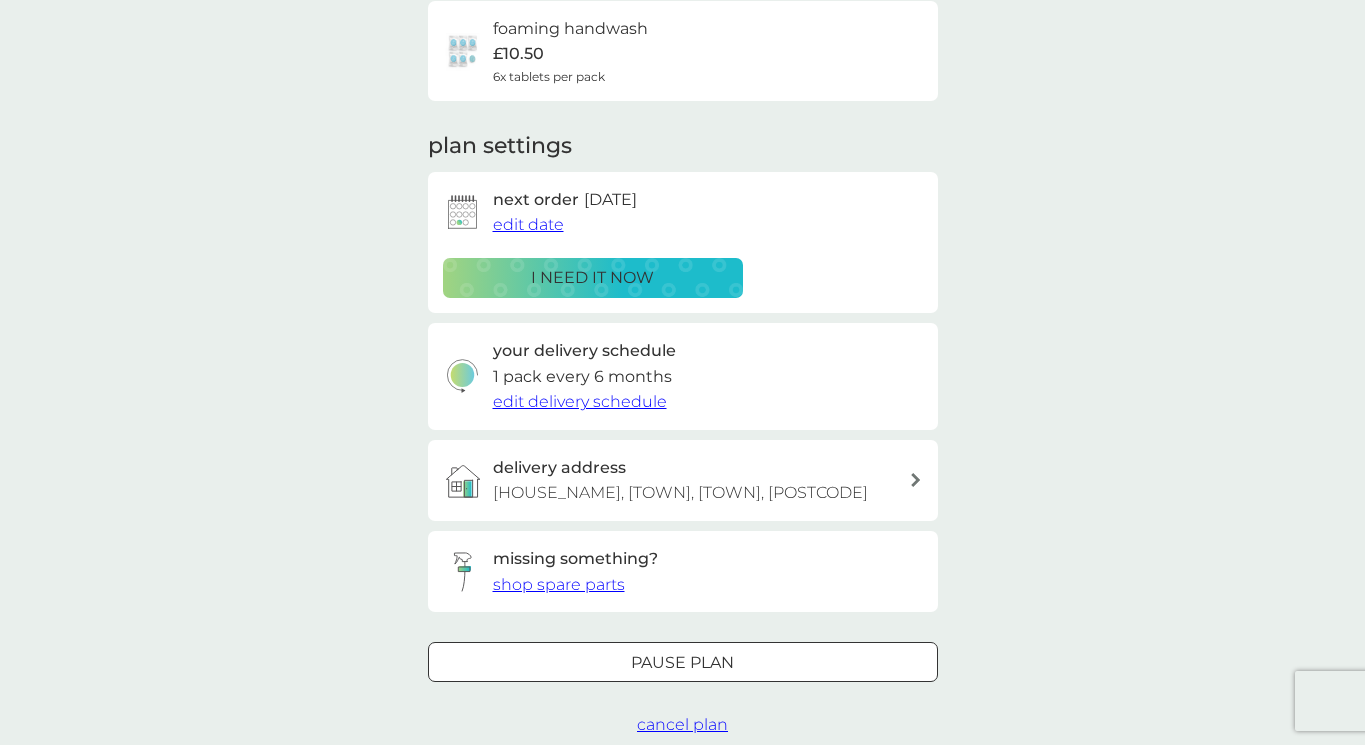 scroll, scrollTop: 0, scrollLeft: 0, axis: both 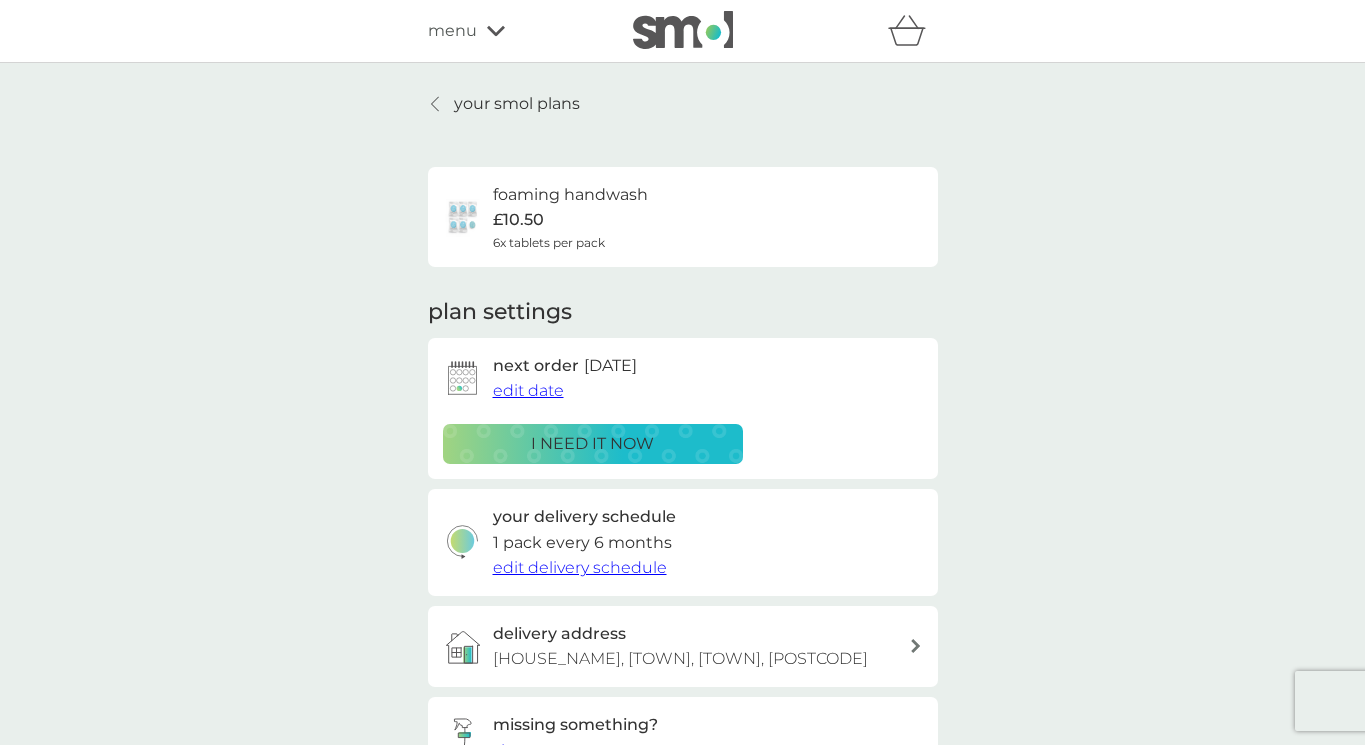 click on "edit date" at bounding box center [528, 390] 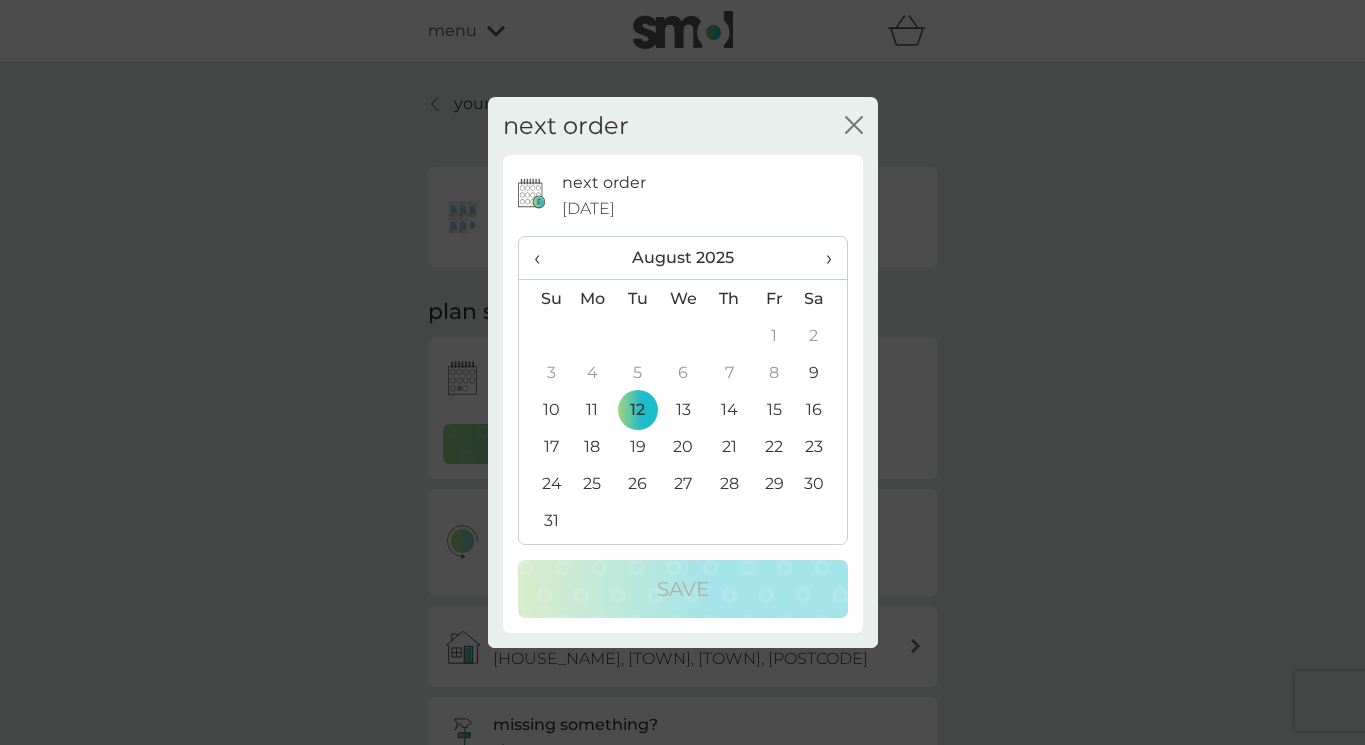 click on "›" at bounding box center (821, 258) 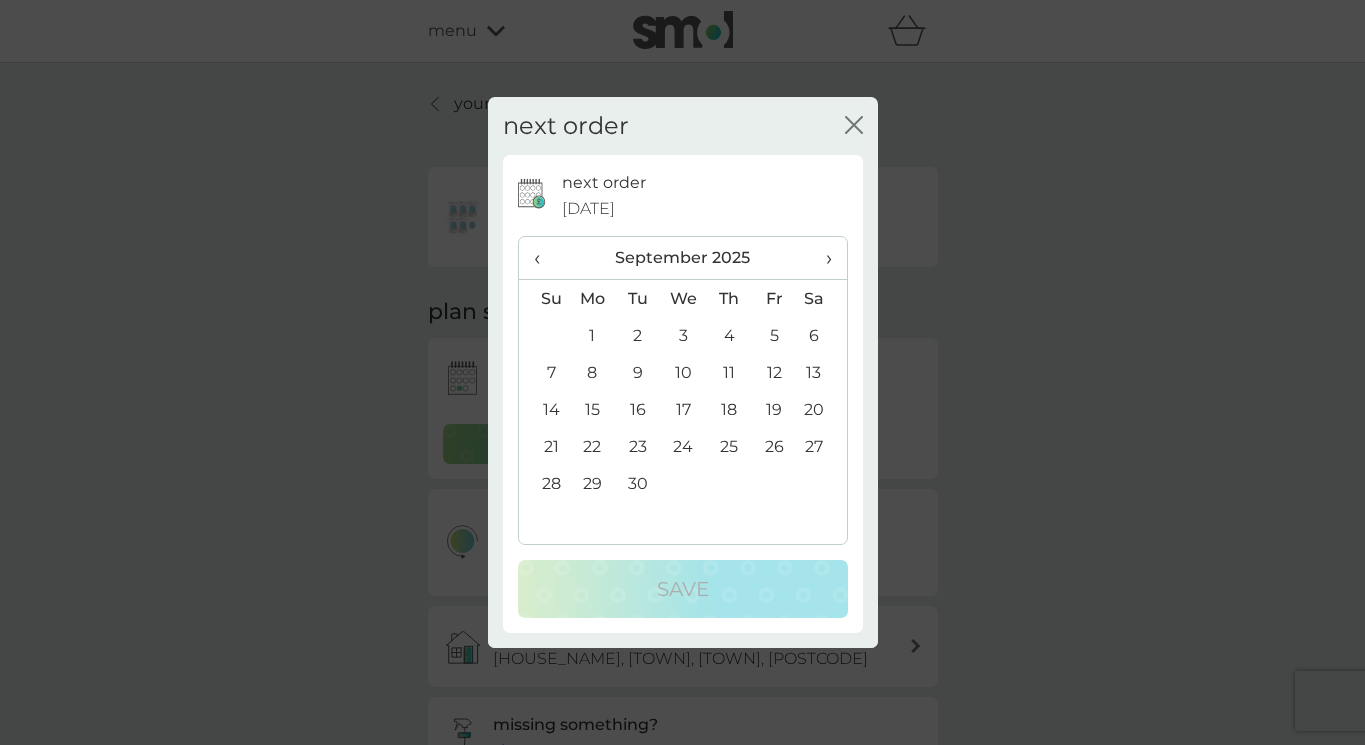 click on "16" at bounding box center [637, 409] 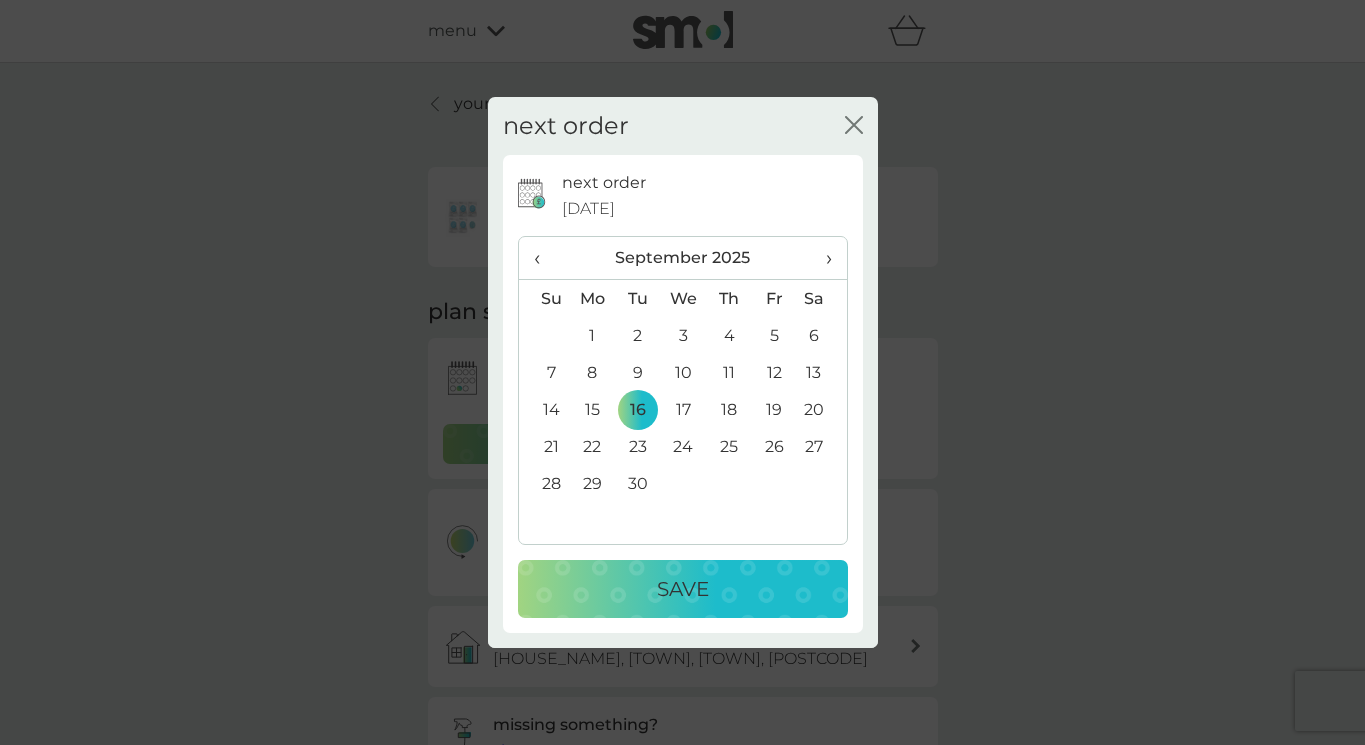 click on "Save" at bounding box center [683, 589] 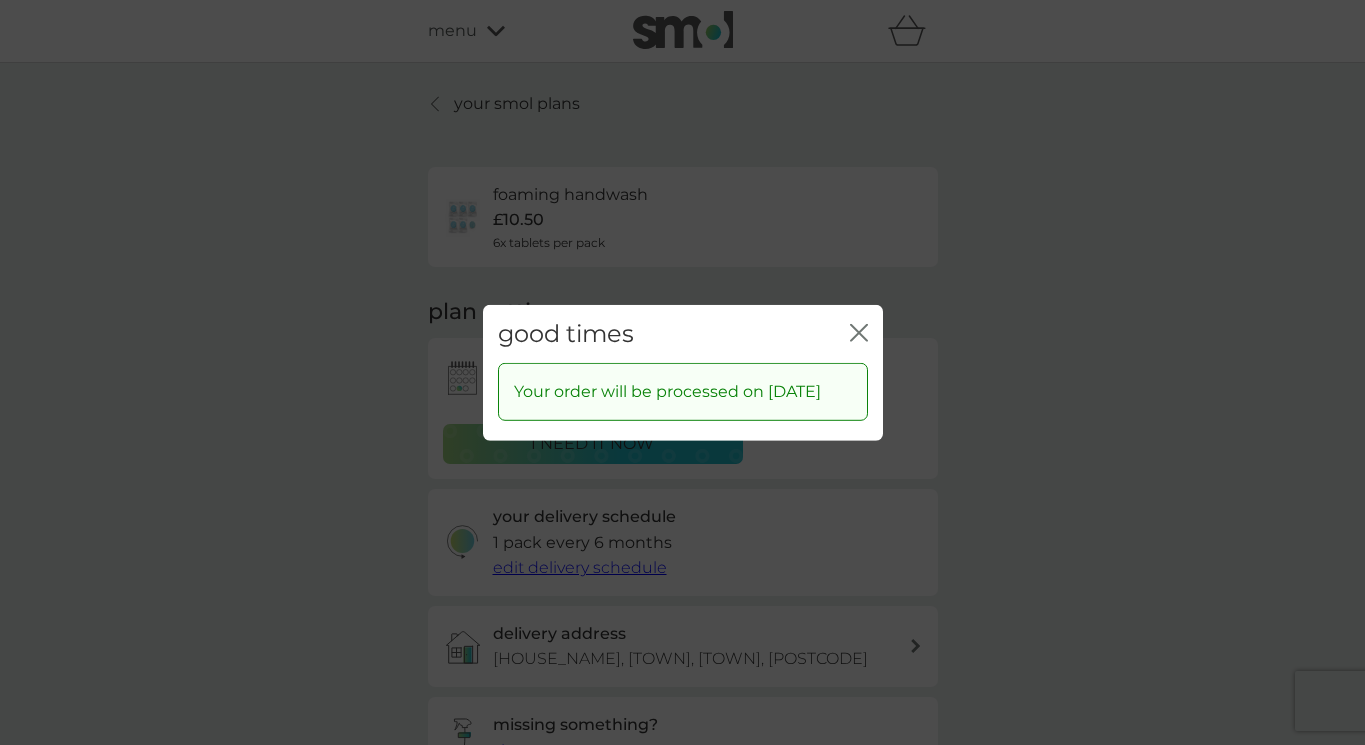 click on "close" 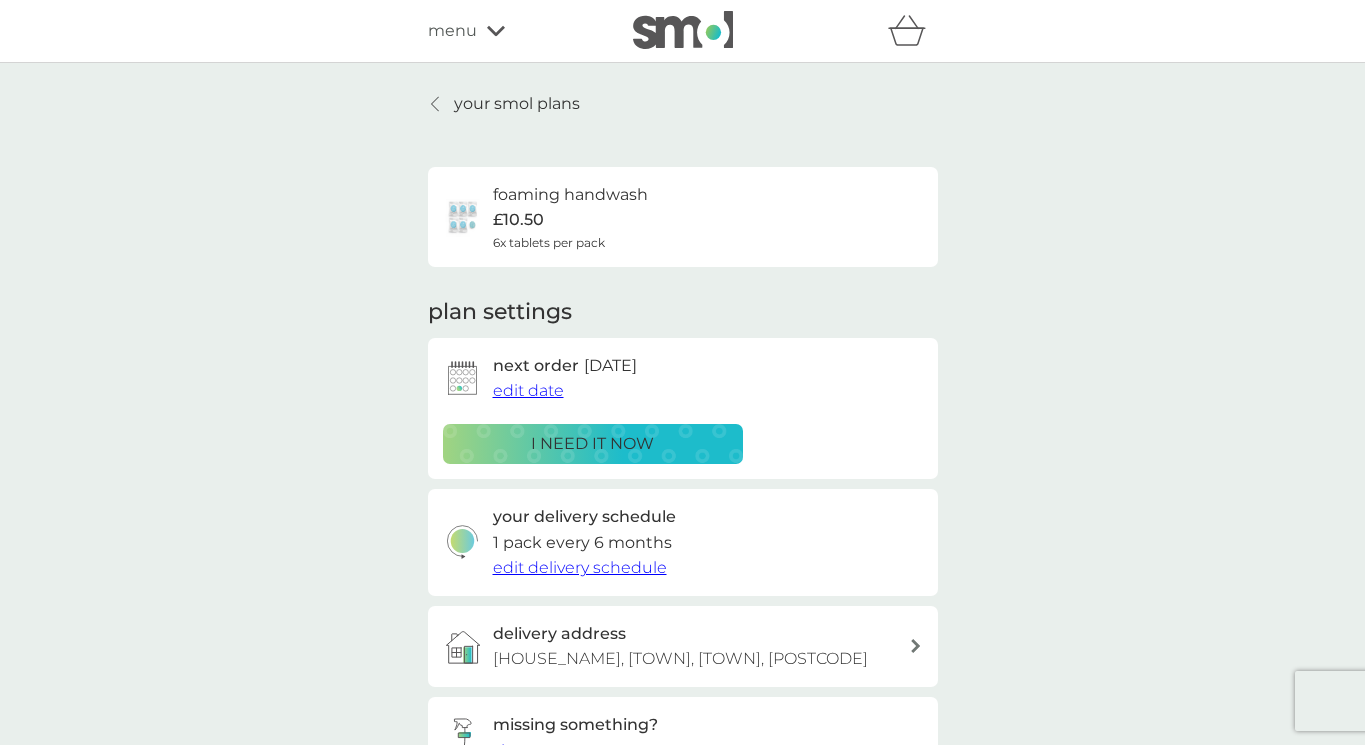 click on "your smol plans" at bounding box center [517, 104] 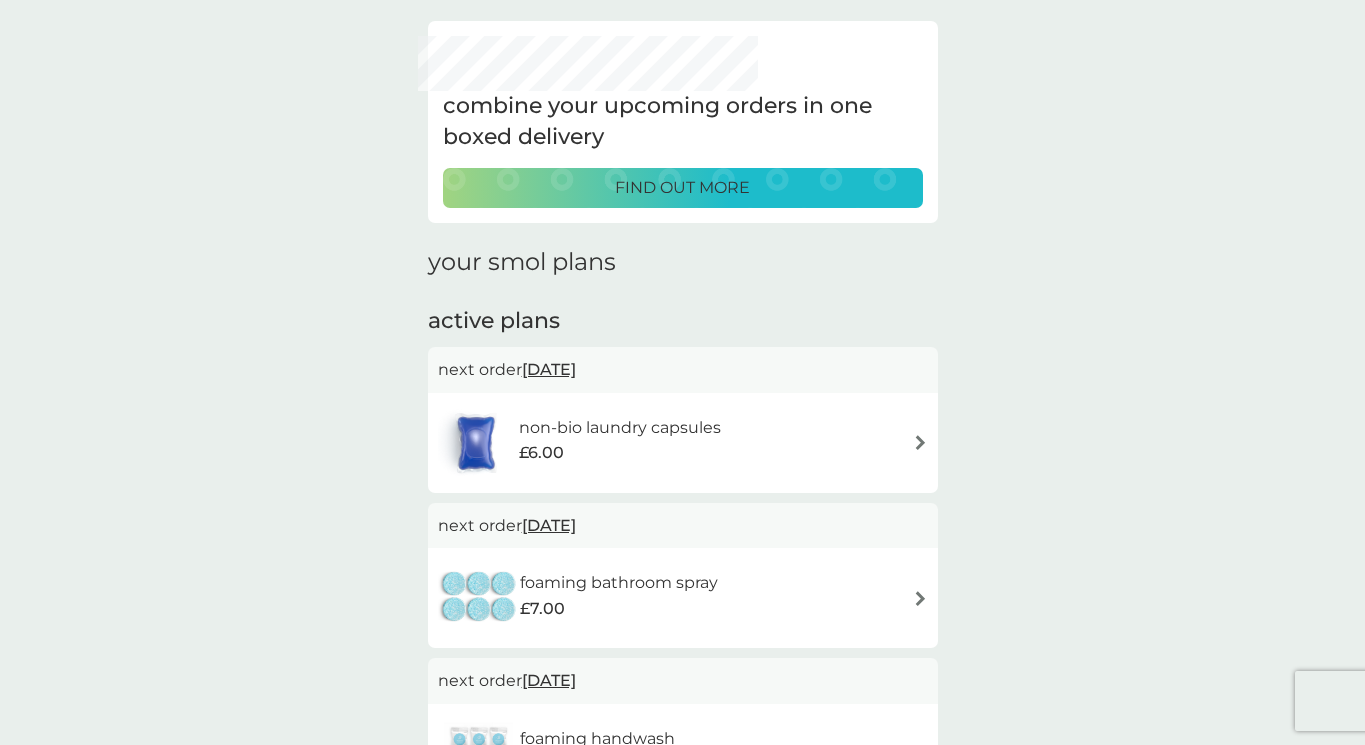 scroll, scrollTop: 214, scrollLeft: 0, axis: vertical 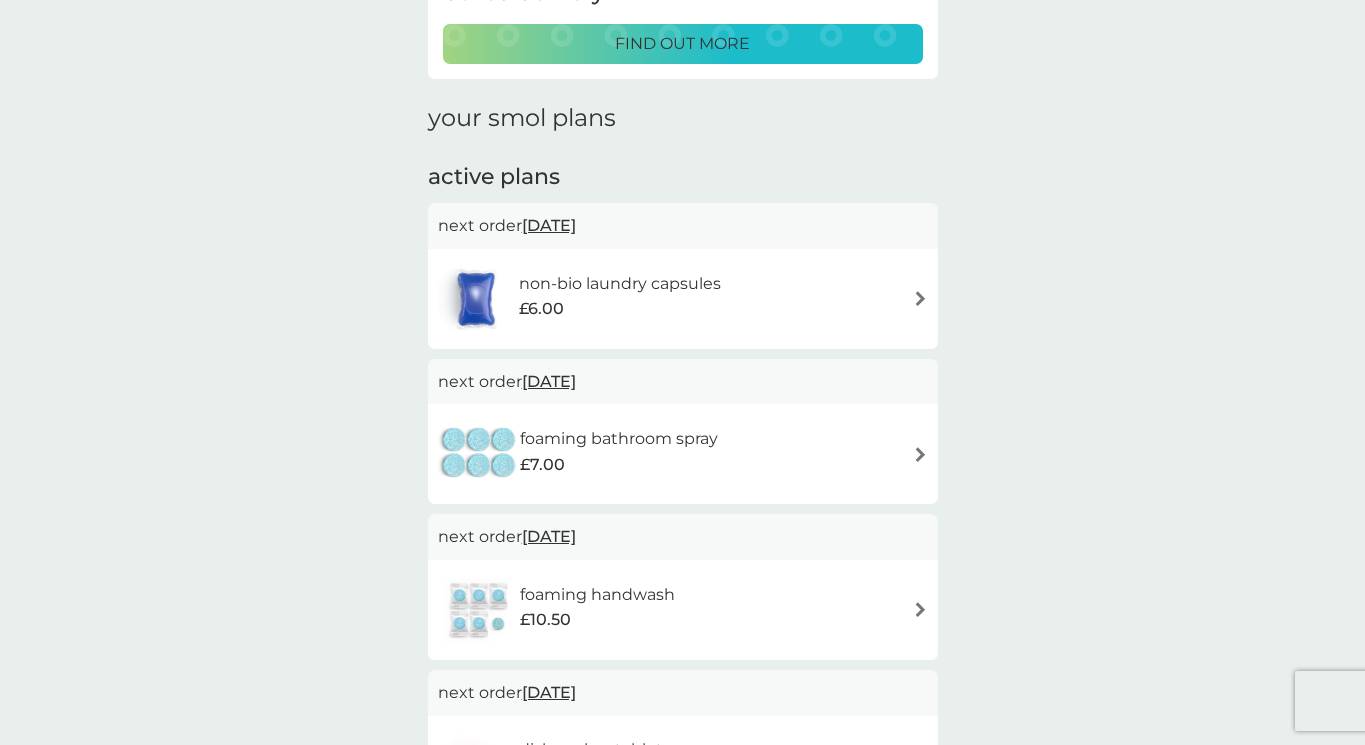 click on "8 Sep 2025" at bounding box center (549, 225) 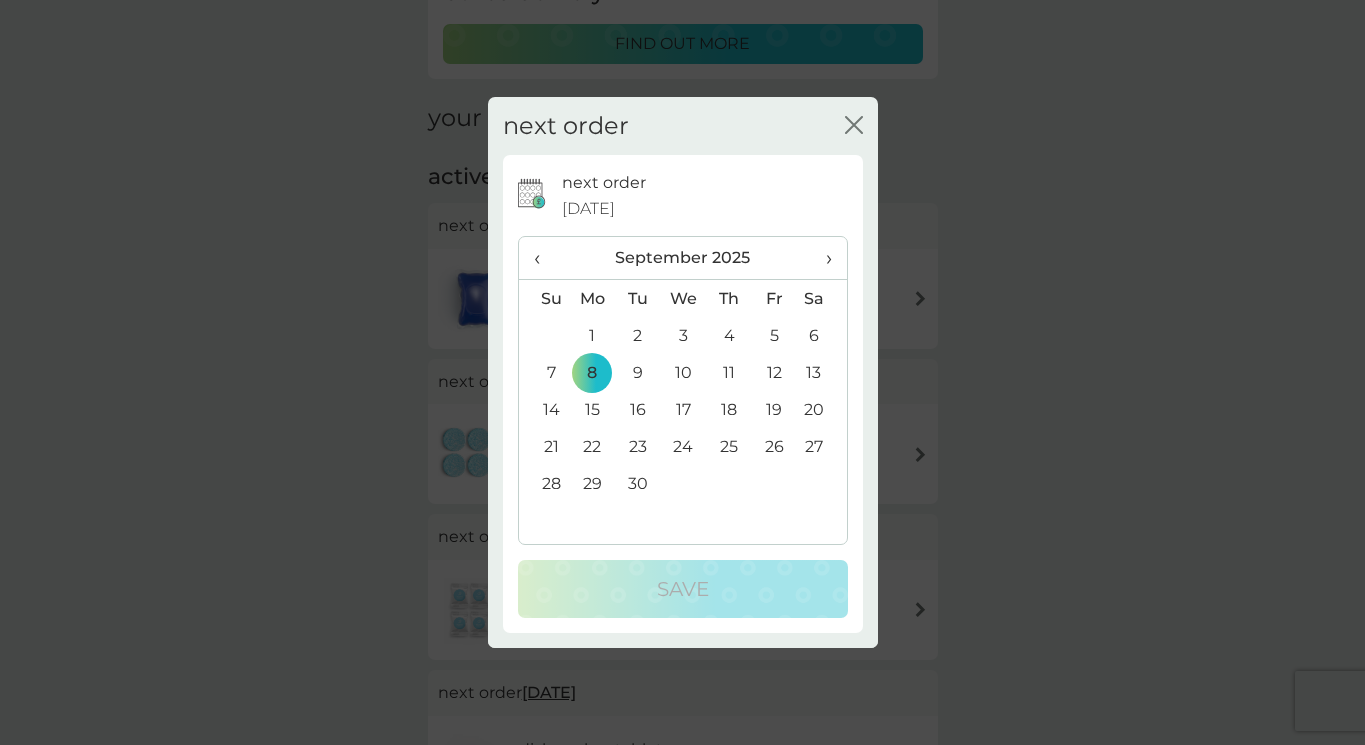 click on "16" at bounding box center [637, 409] 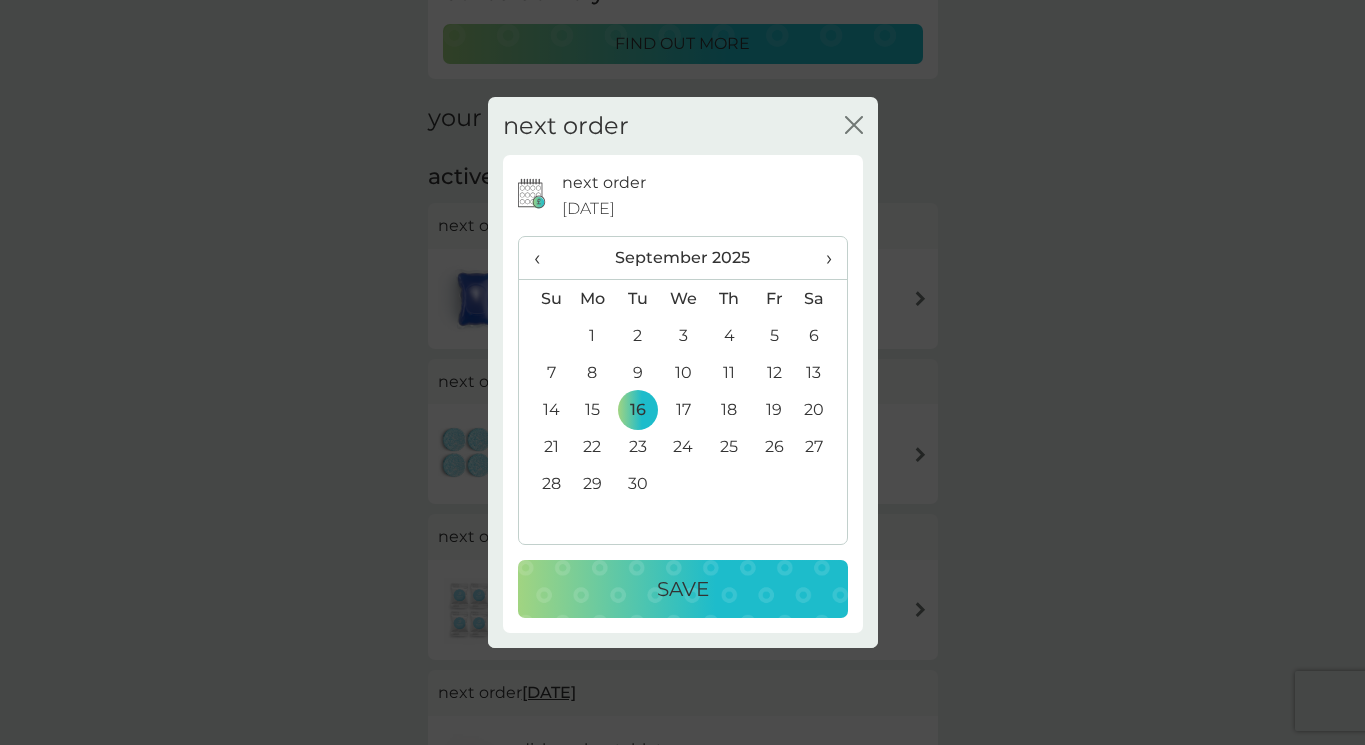 click on "Save" at bounding box center [683, 589] 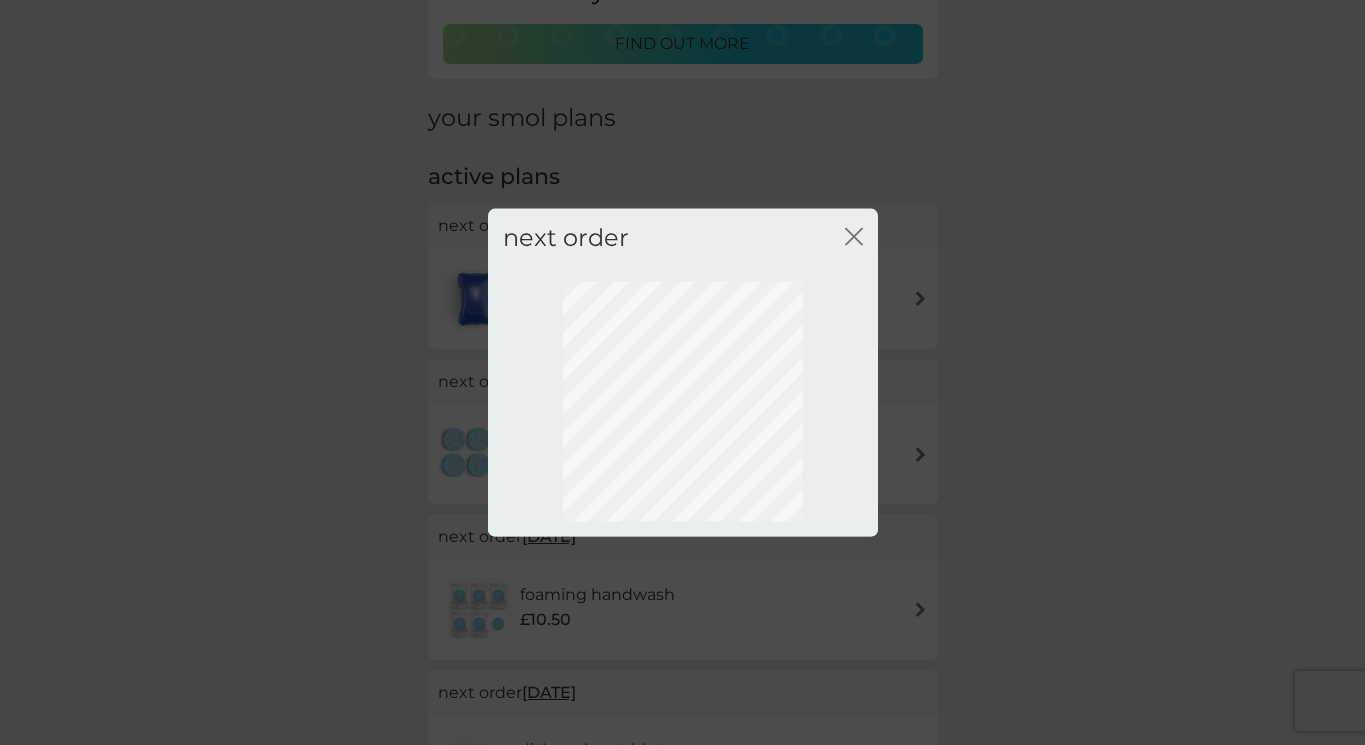 scroll, scrollTop: 92, scrollLeft: 0, axis: vertical 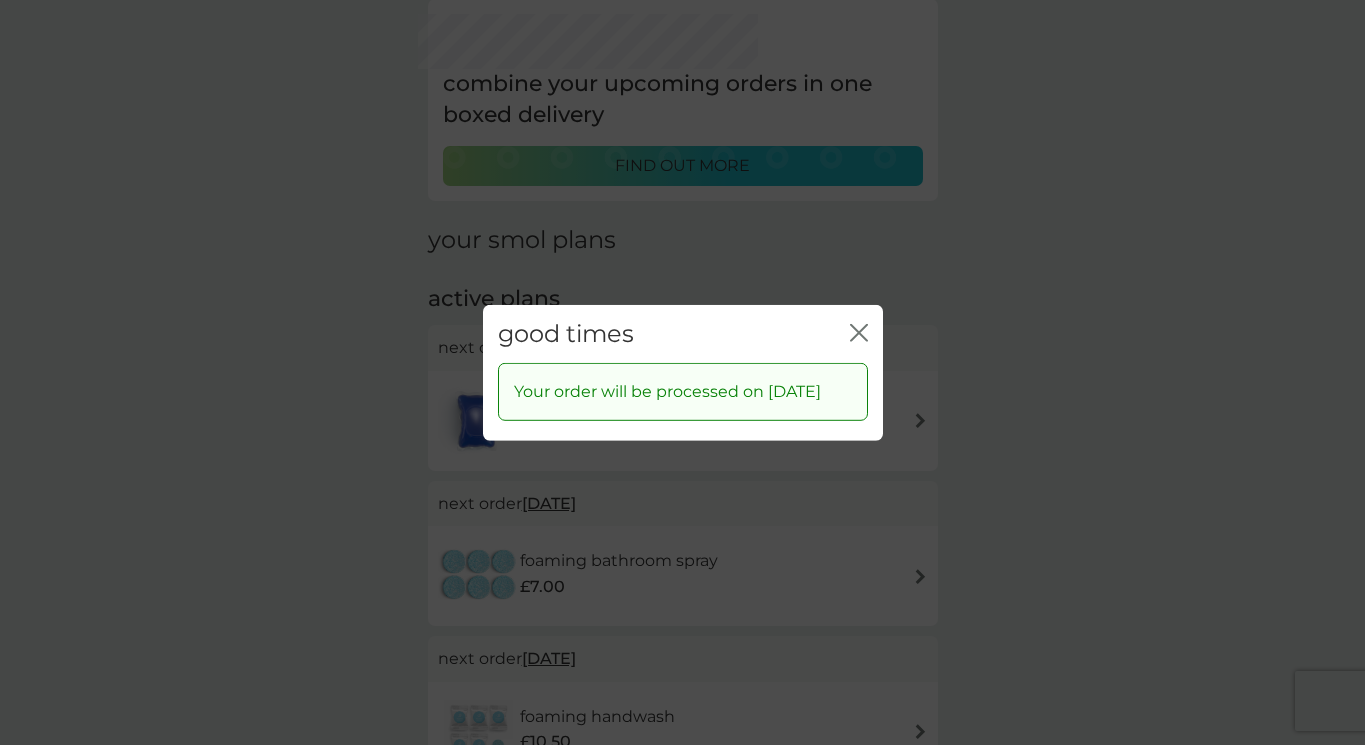 click 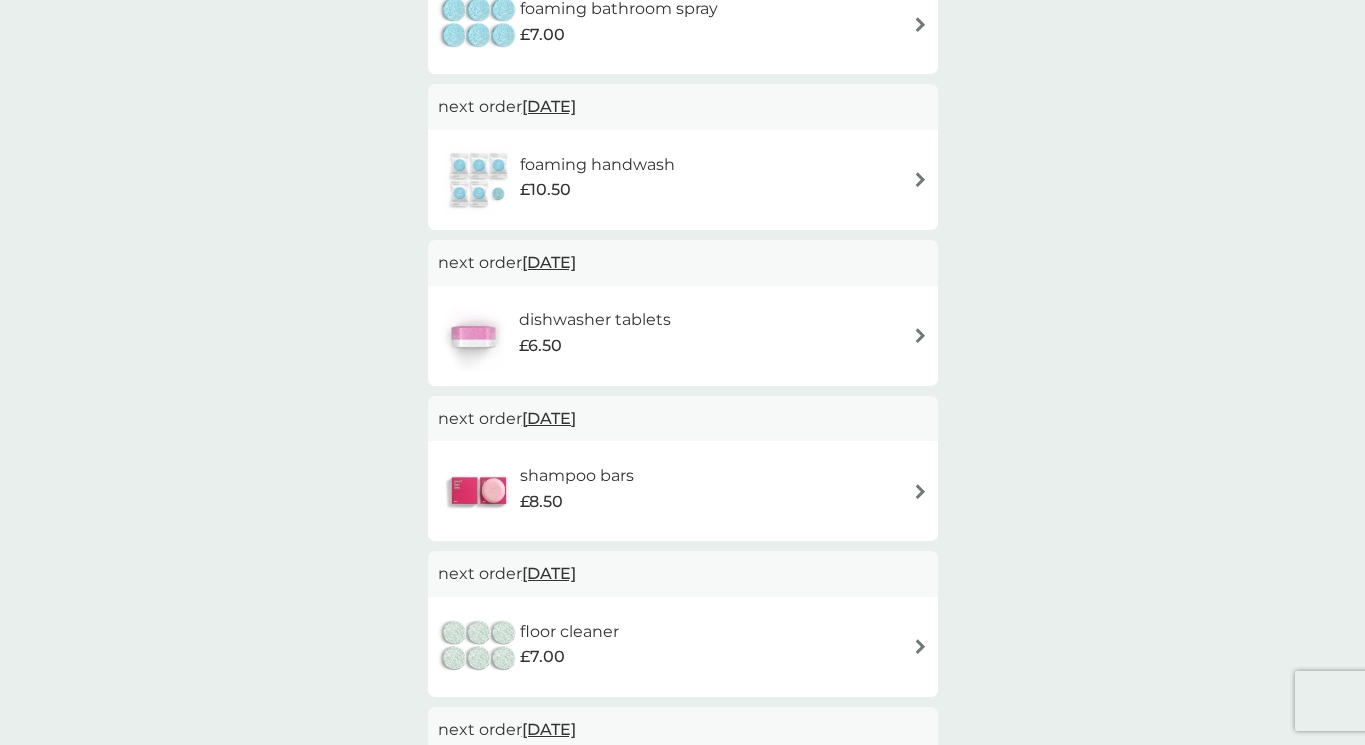 scroll, scrollTop: 646, scrollLeft: 0, axis: vertical 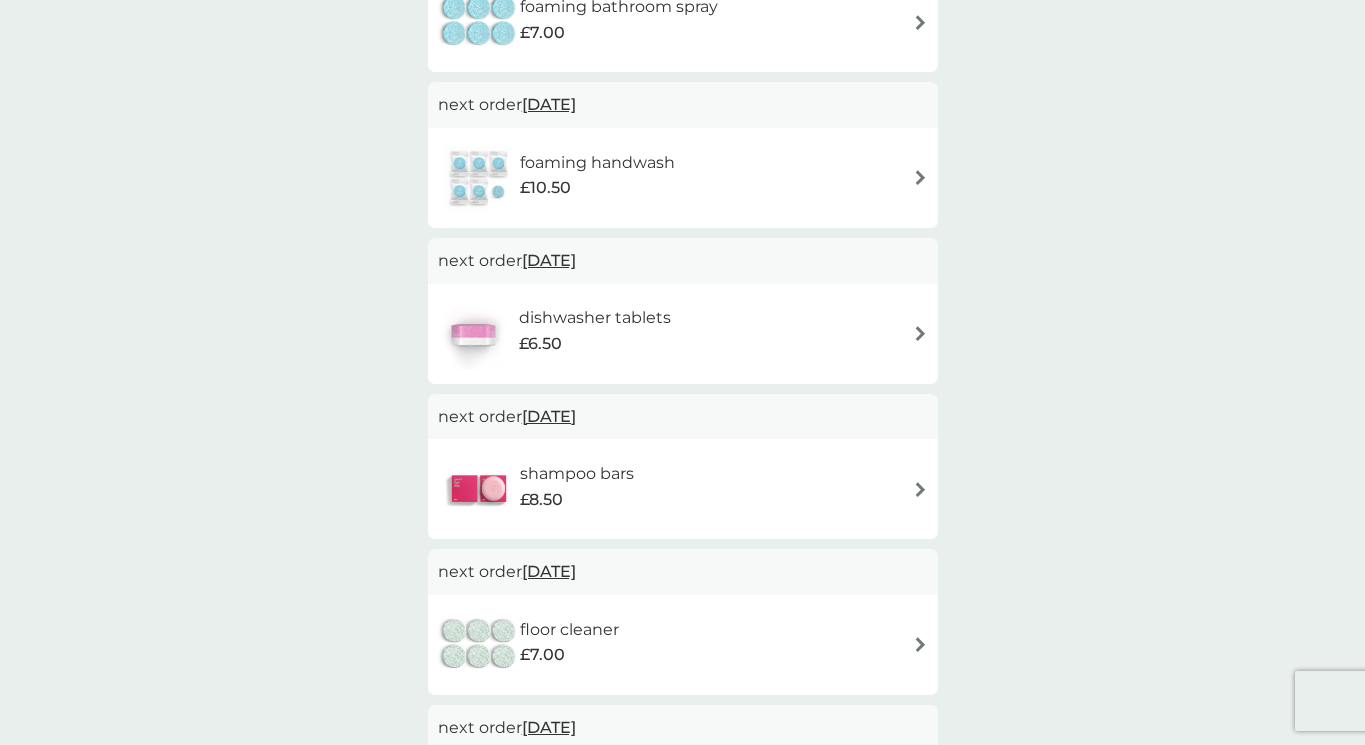 click on "£6.50" at bounding box center [595, 344] 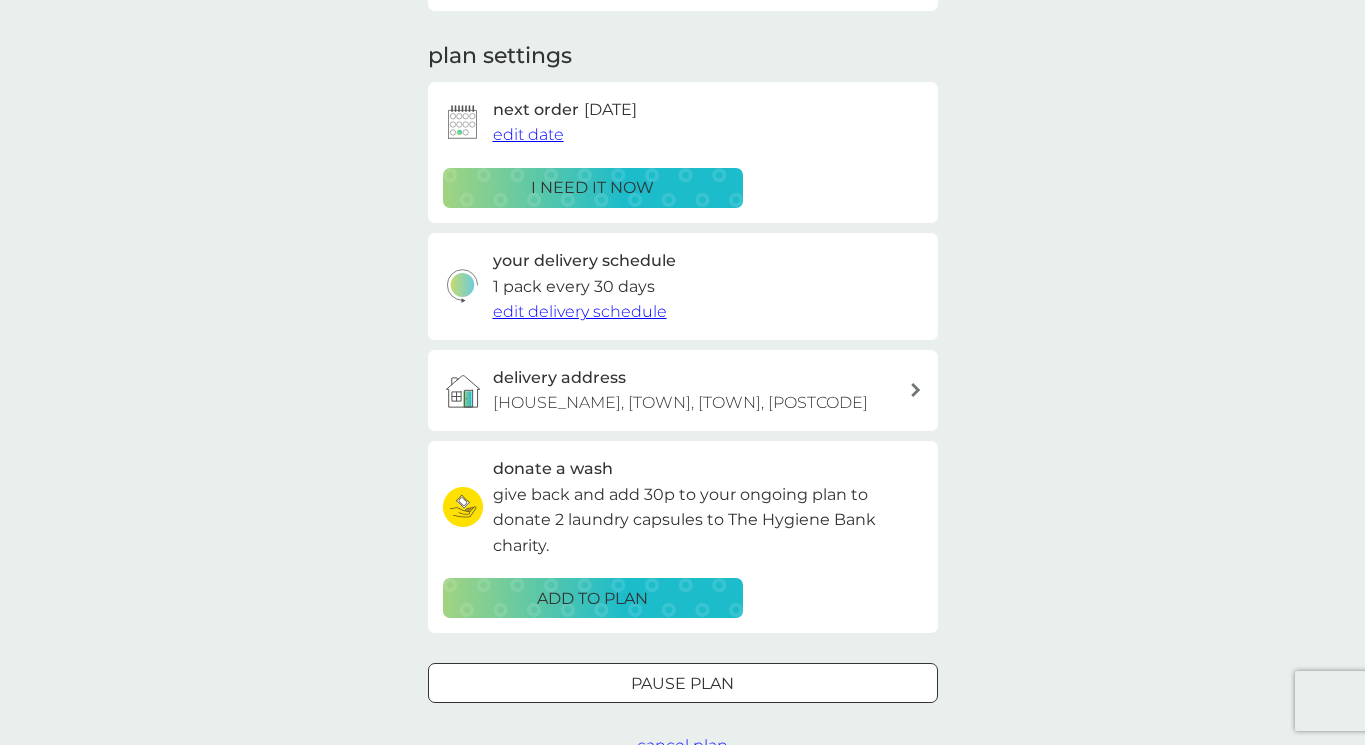 scroll, scrollTop: 258, scrollLeft: 0, axis: vertical 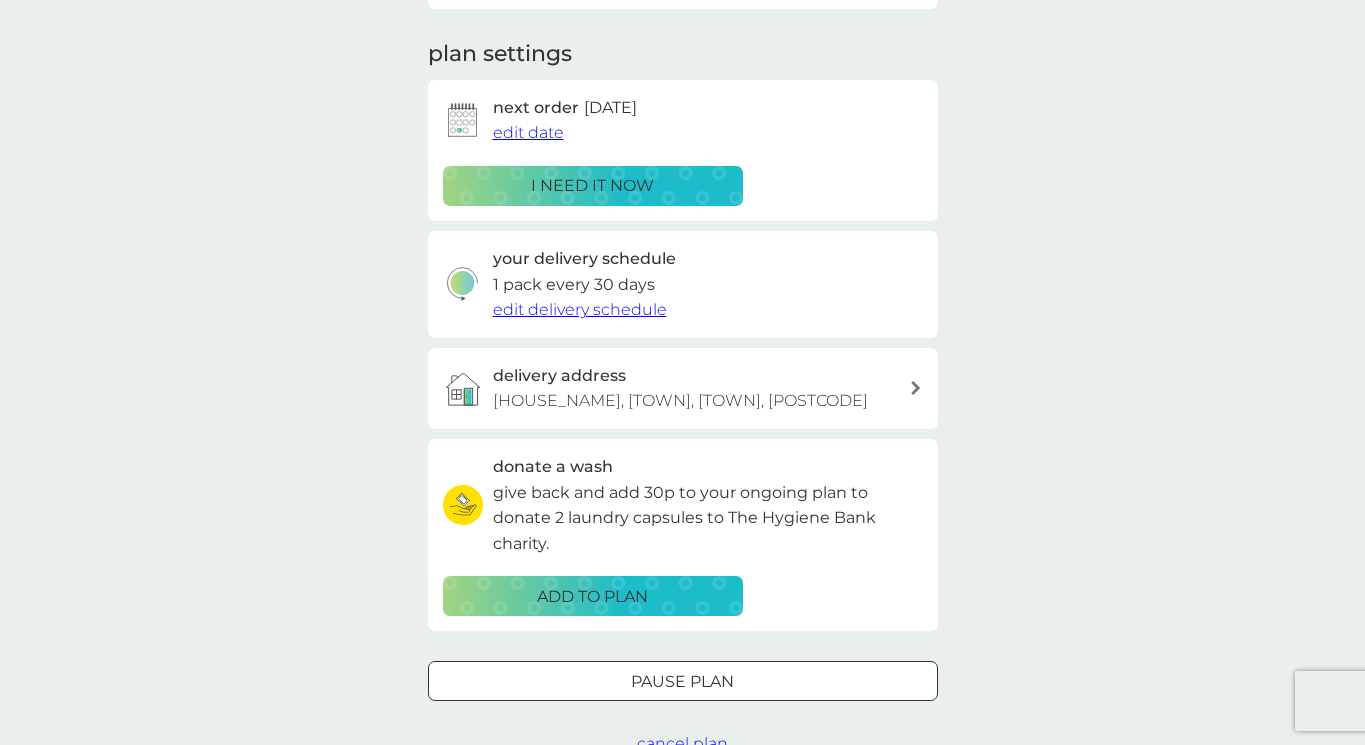 click at bounding box center [658, 680] 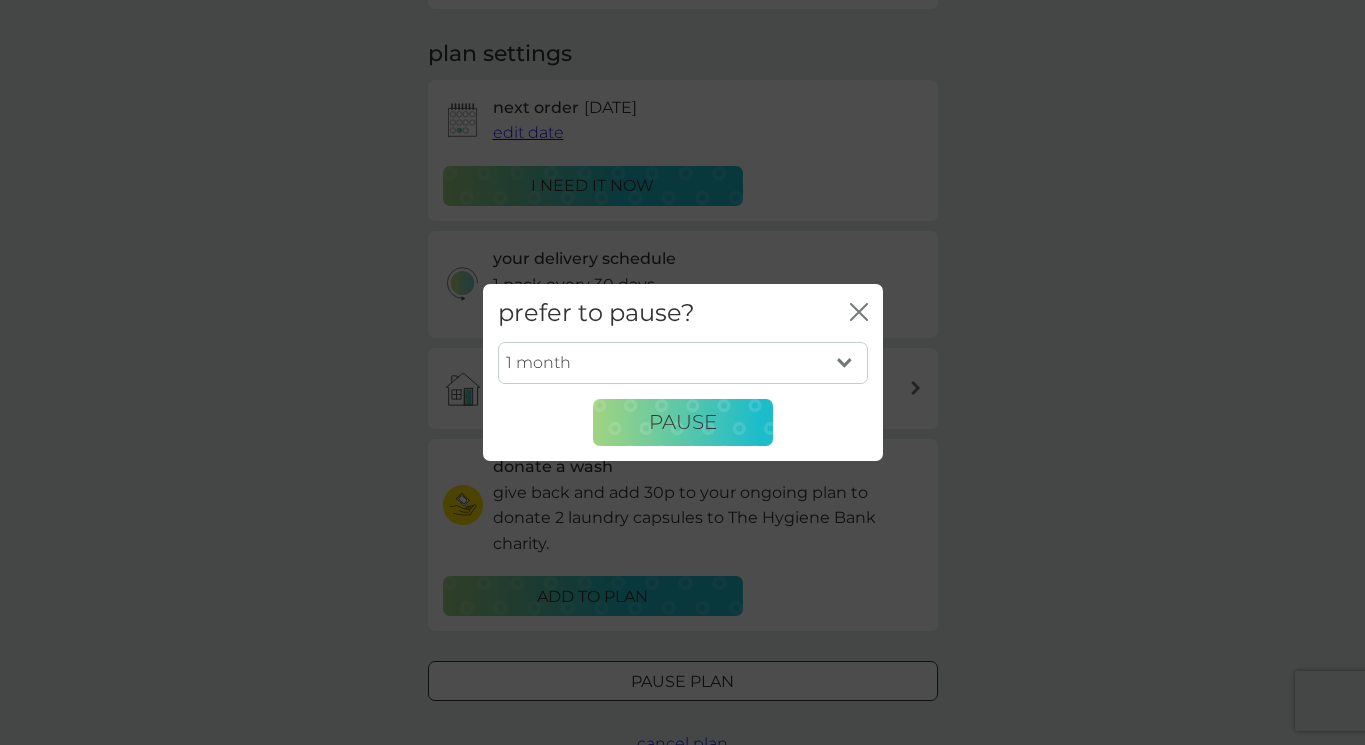 select on "6" 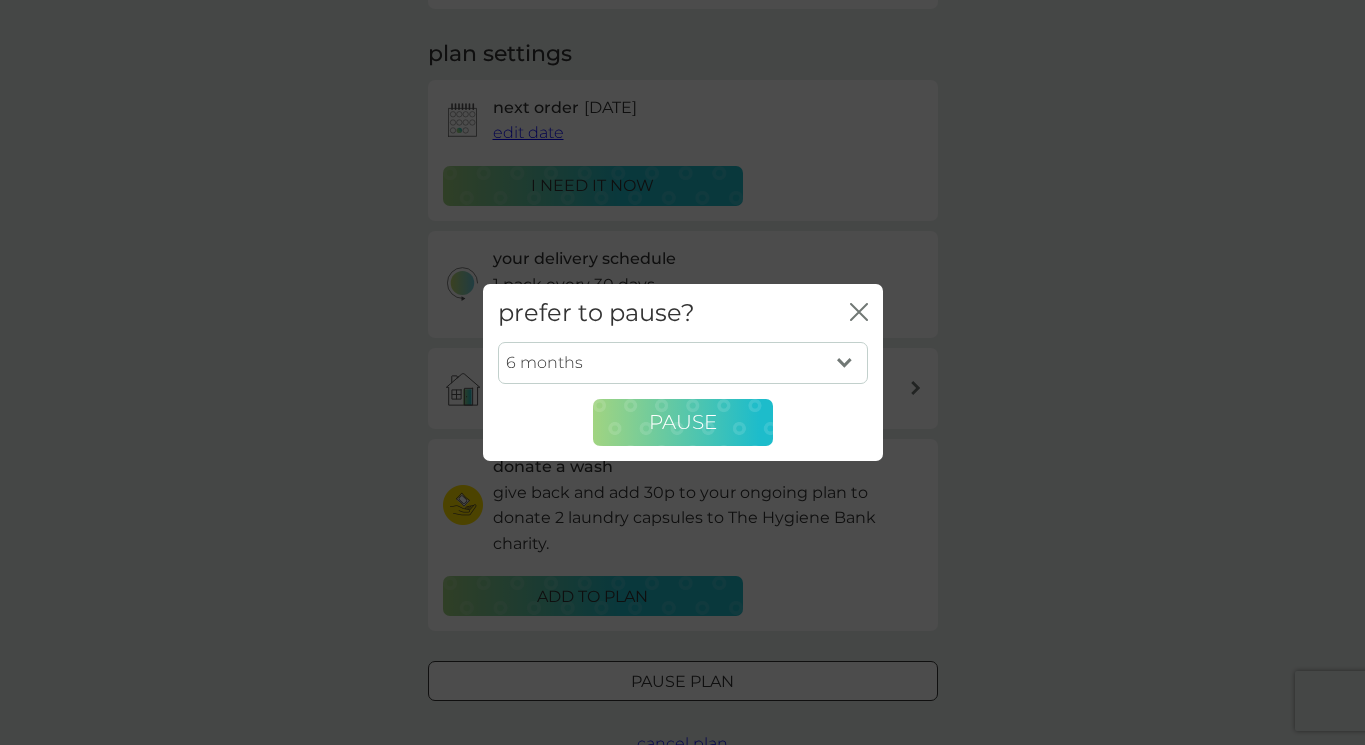 click on "Pause" at bounding box center [683, 422] 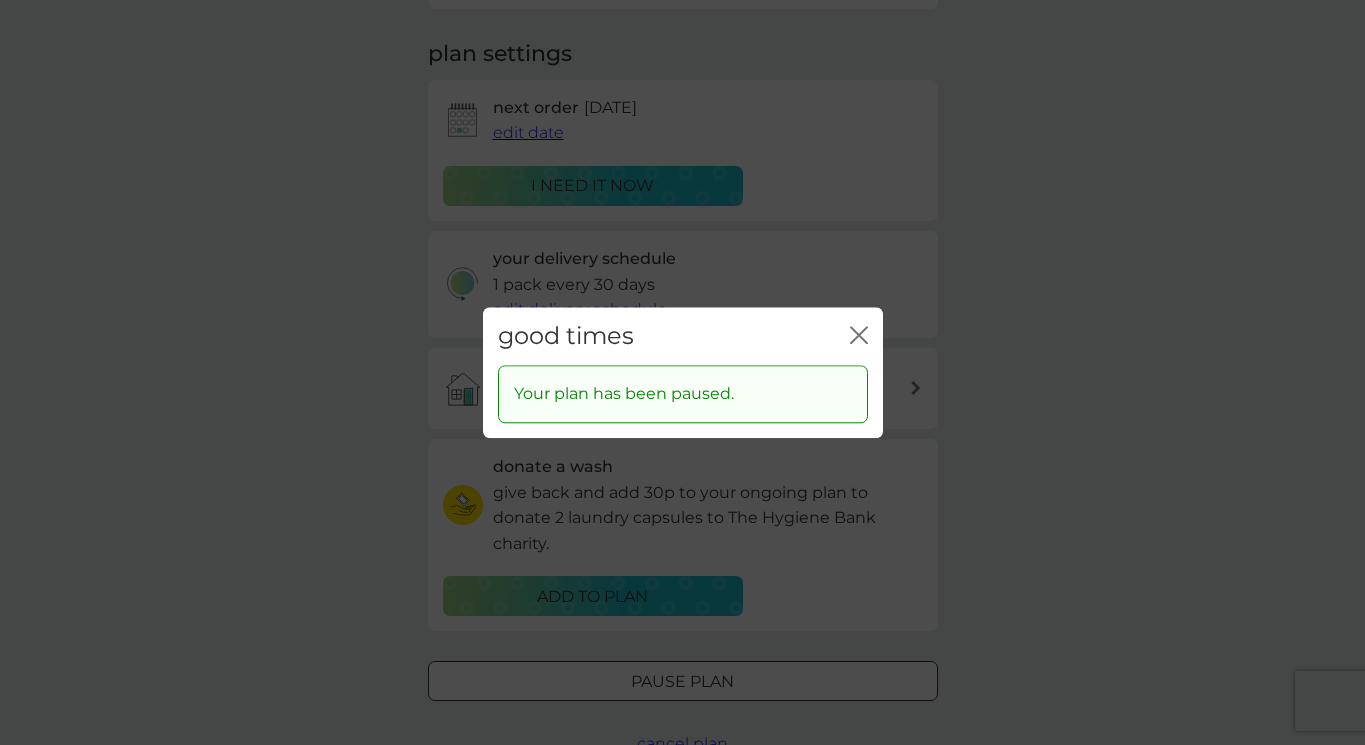 click on "close" 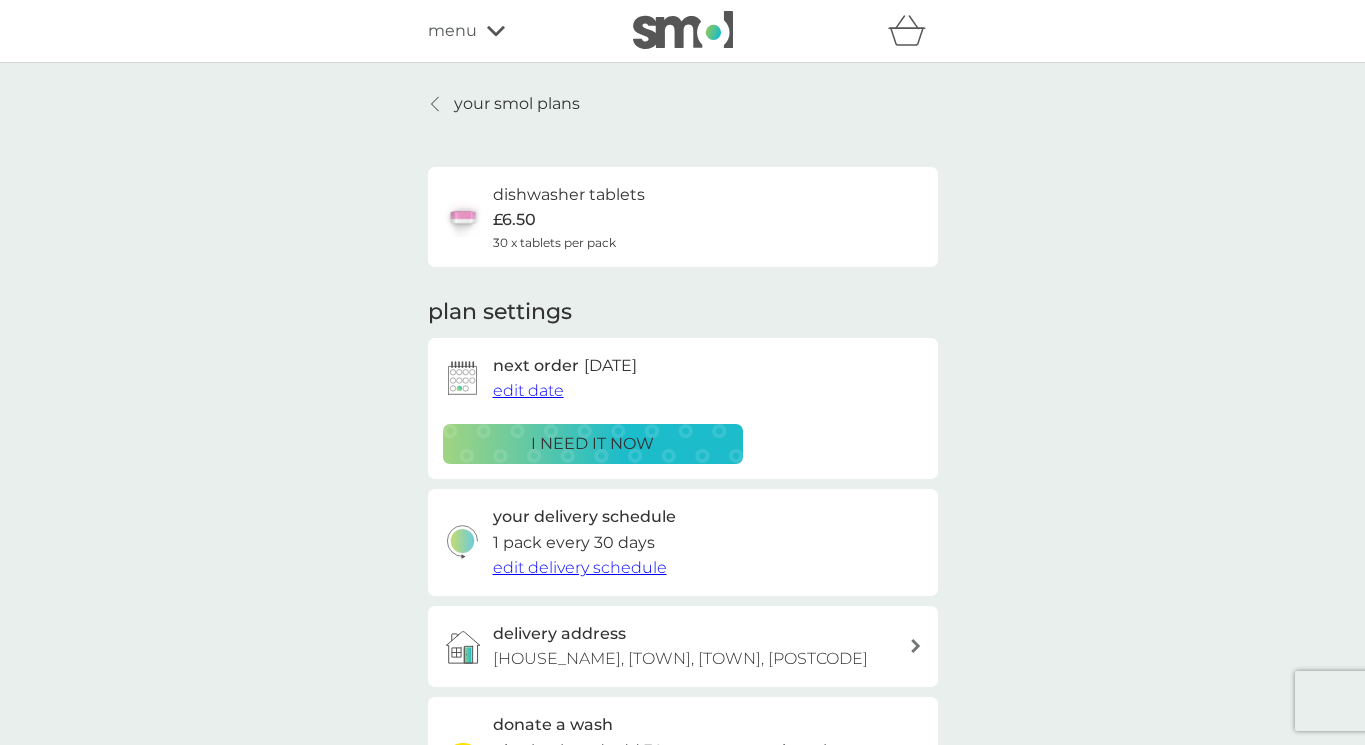 scroll, scrollTop: 0, scrollLeft: 0, axis: both 